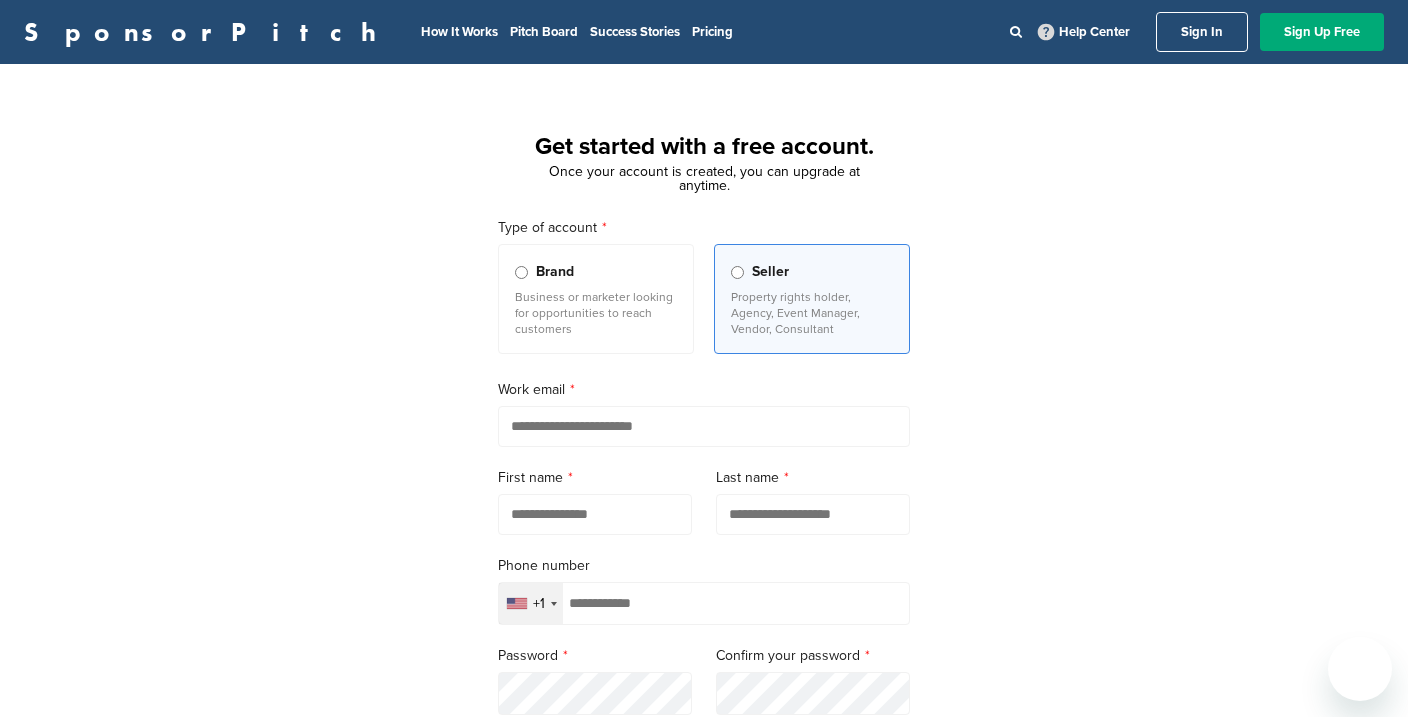 scroll, scrollTop: 0, scrollLeft: 0, axis: both 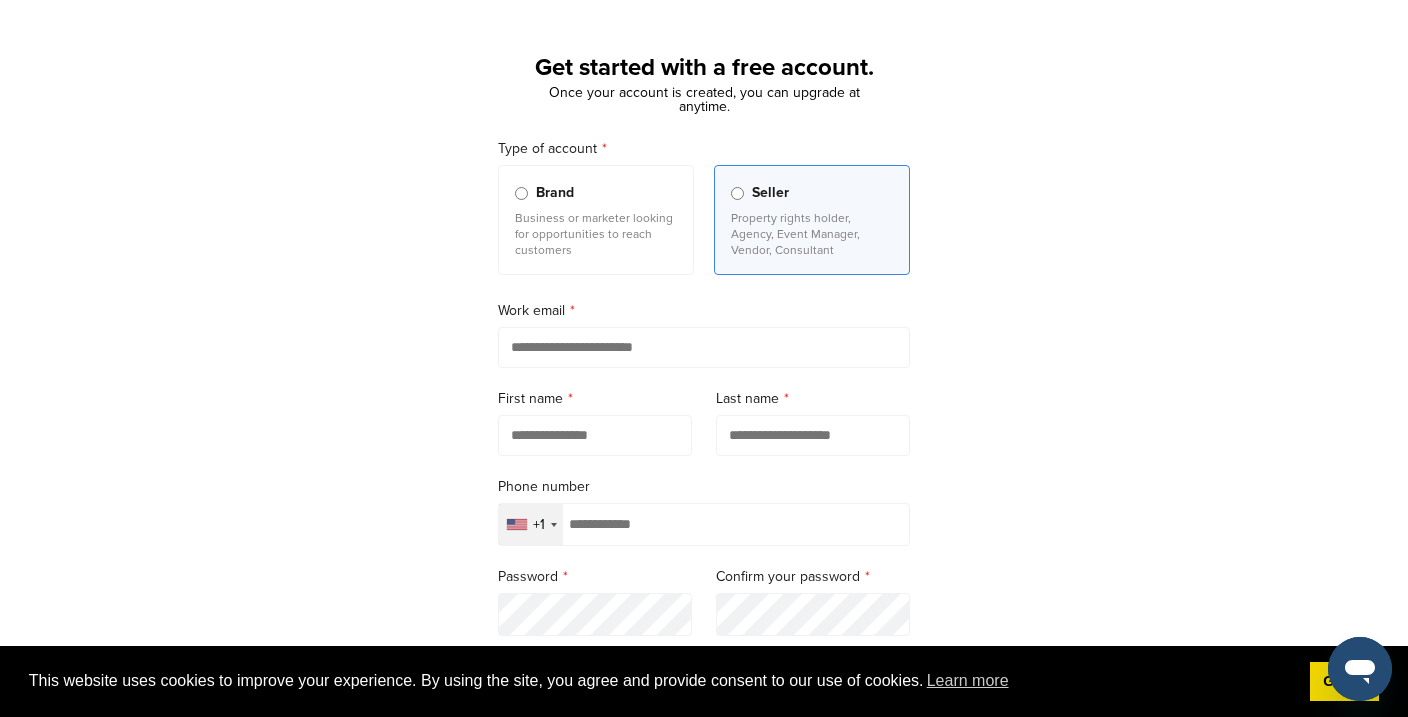 click on "Last name" at bounding box center [813, 399] 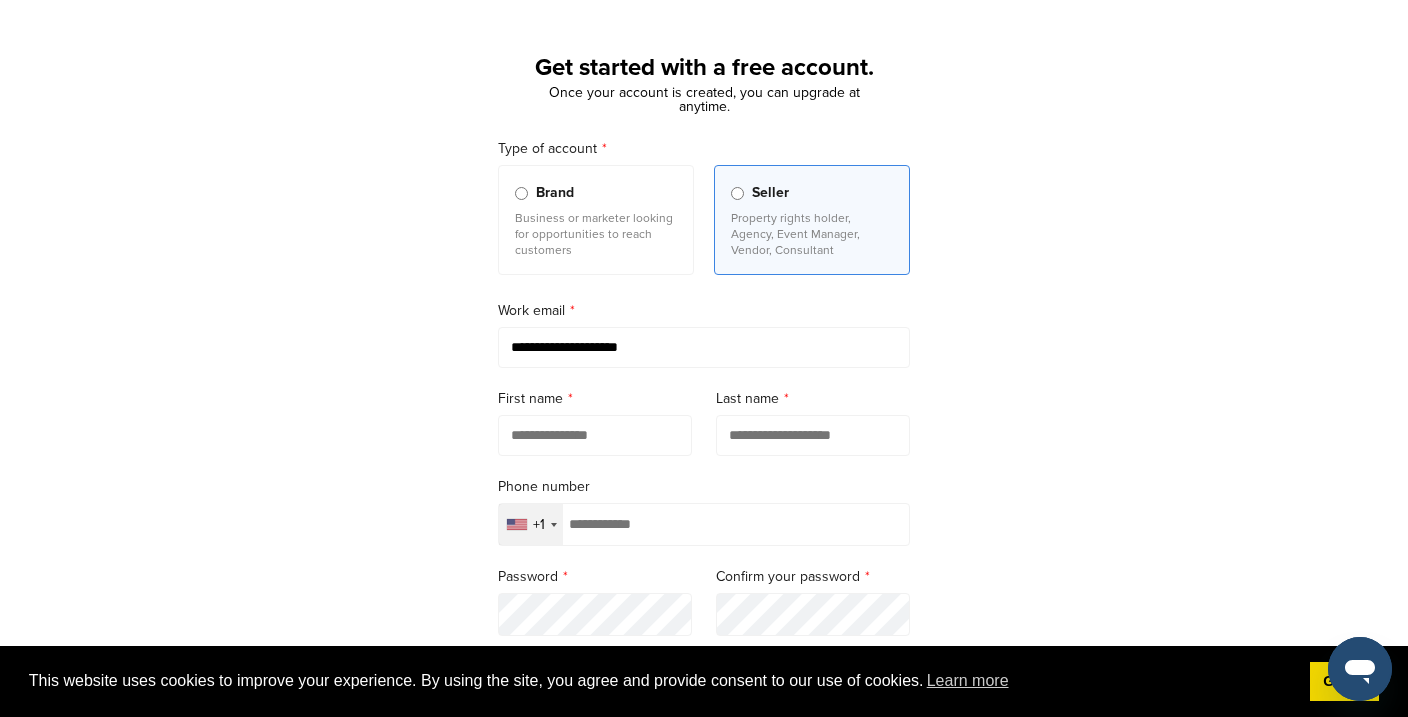 type on "*******" 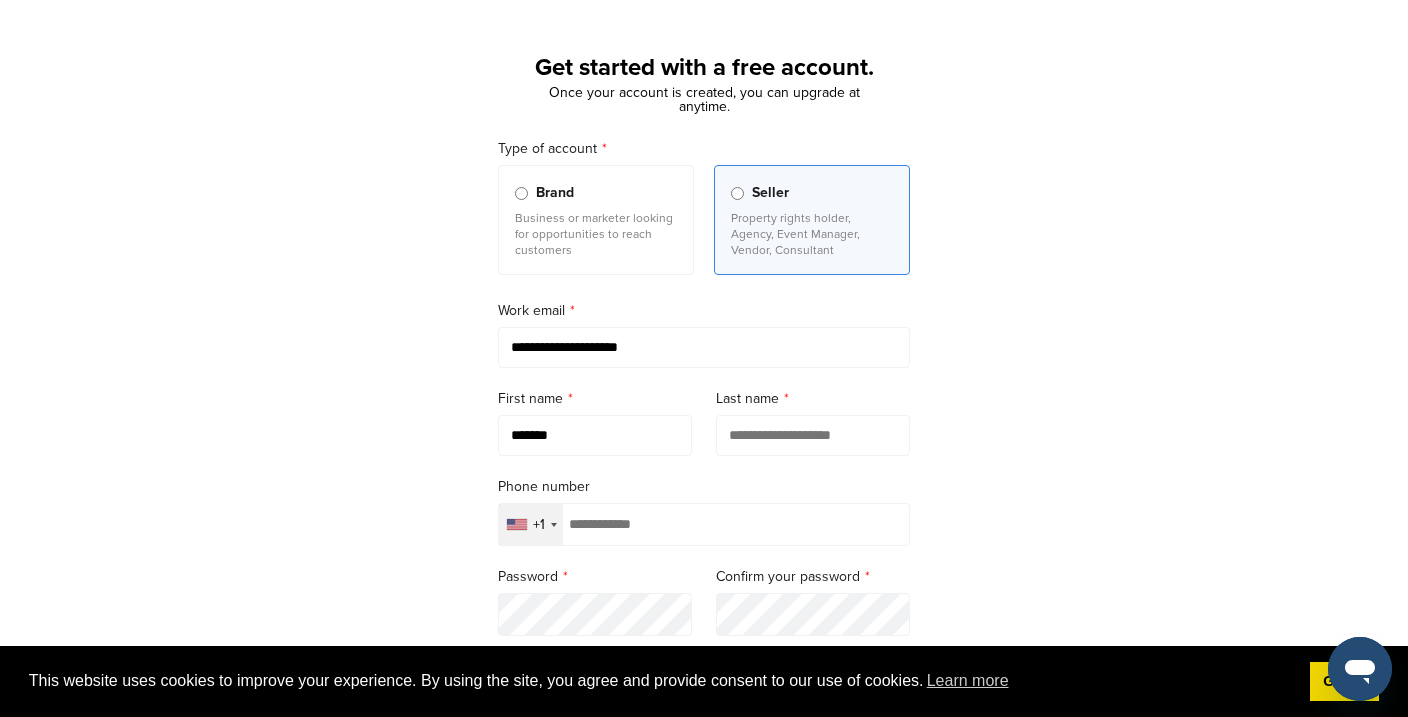type on "******" 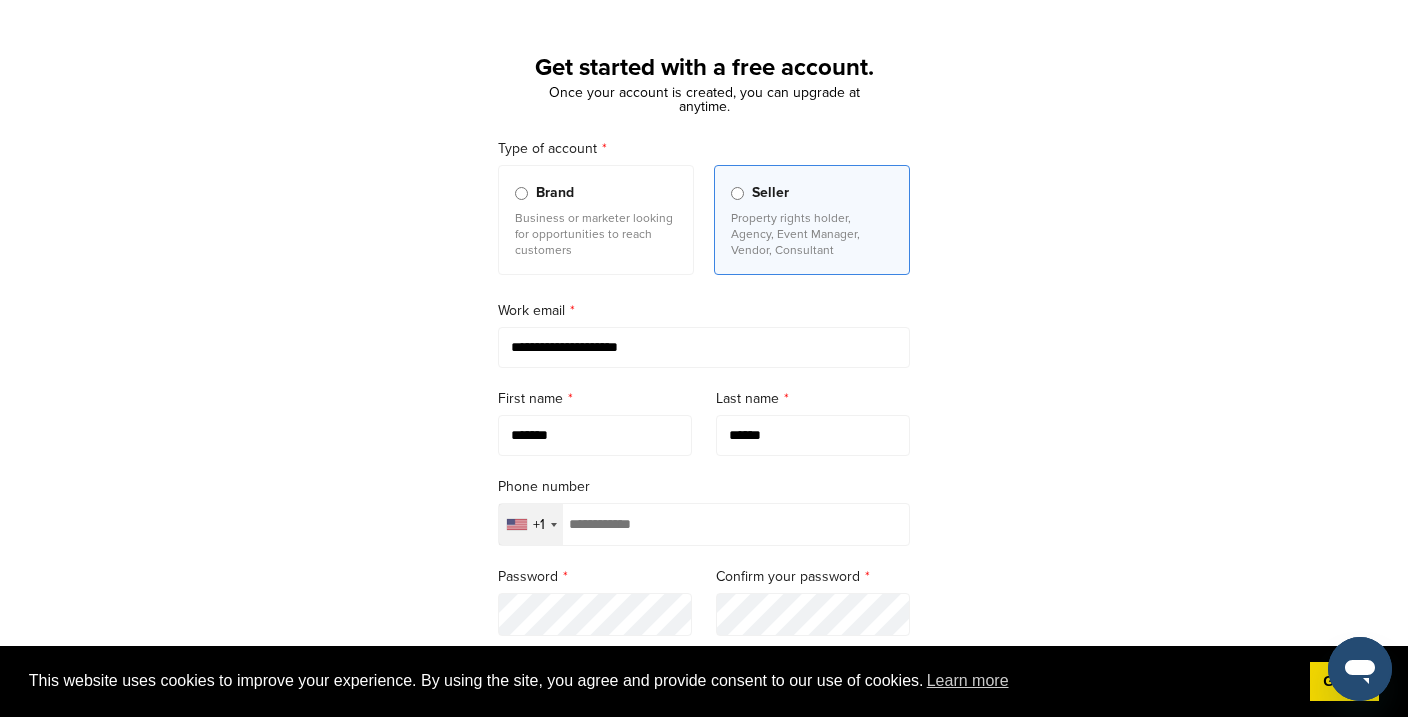 type on "**********" 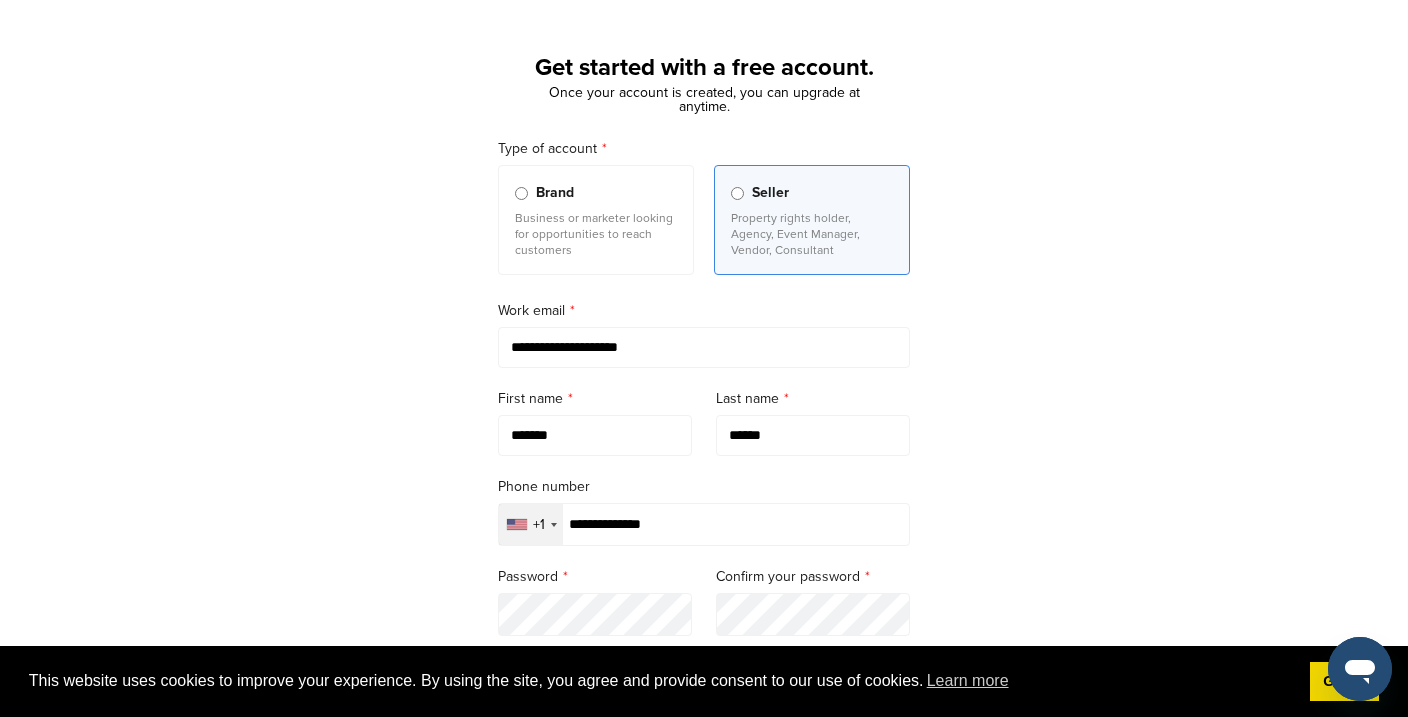 click on "*******" at bounding box center (595, 435) 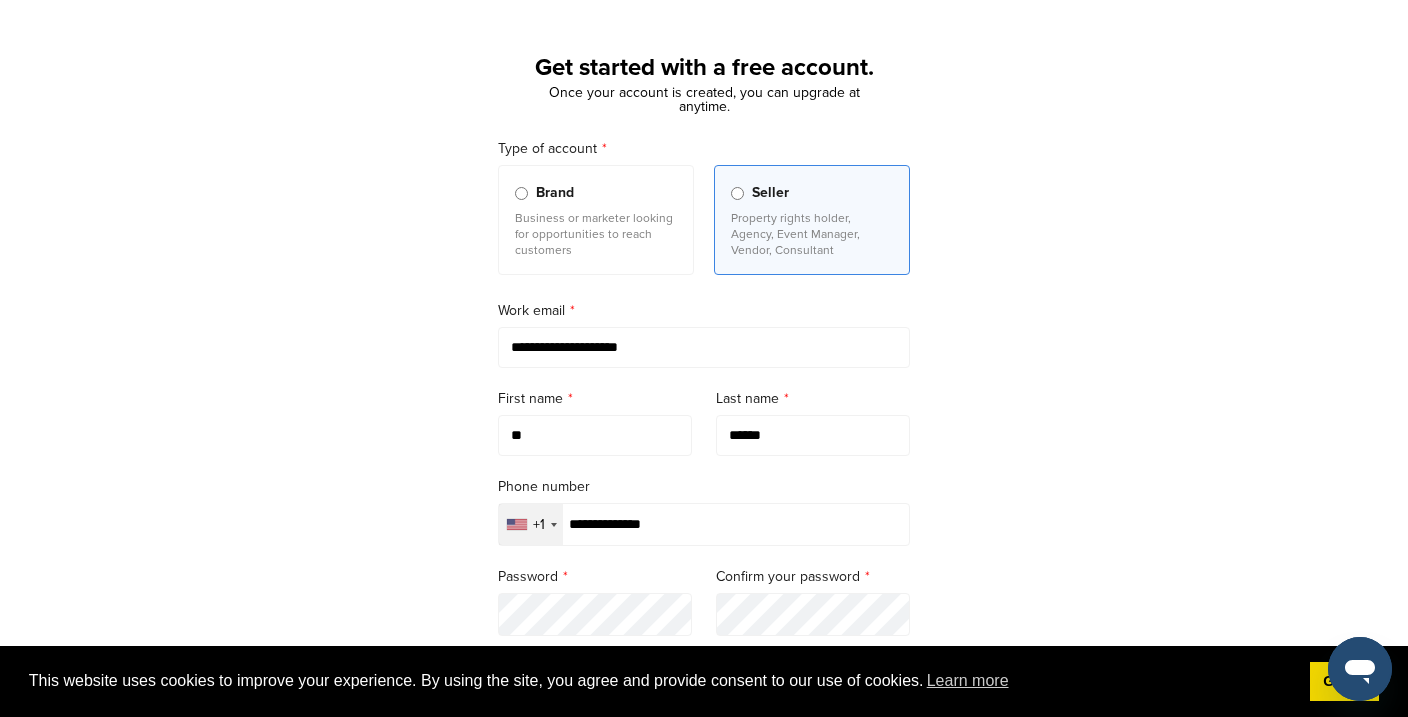 type on "*" 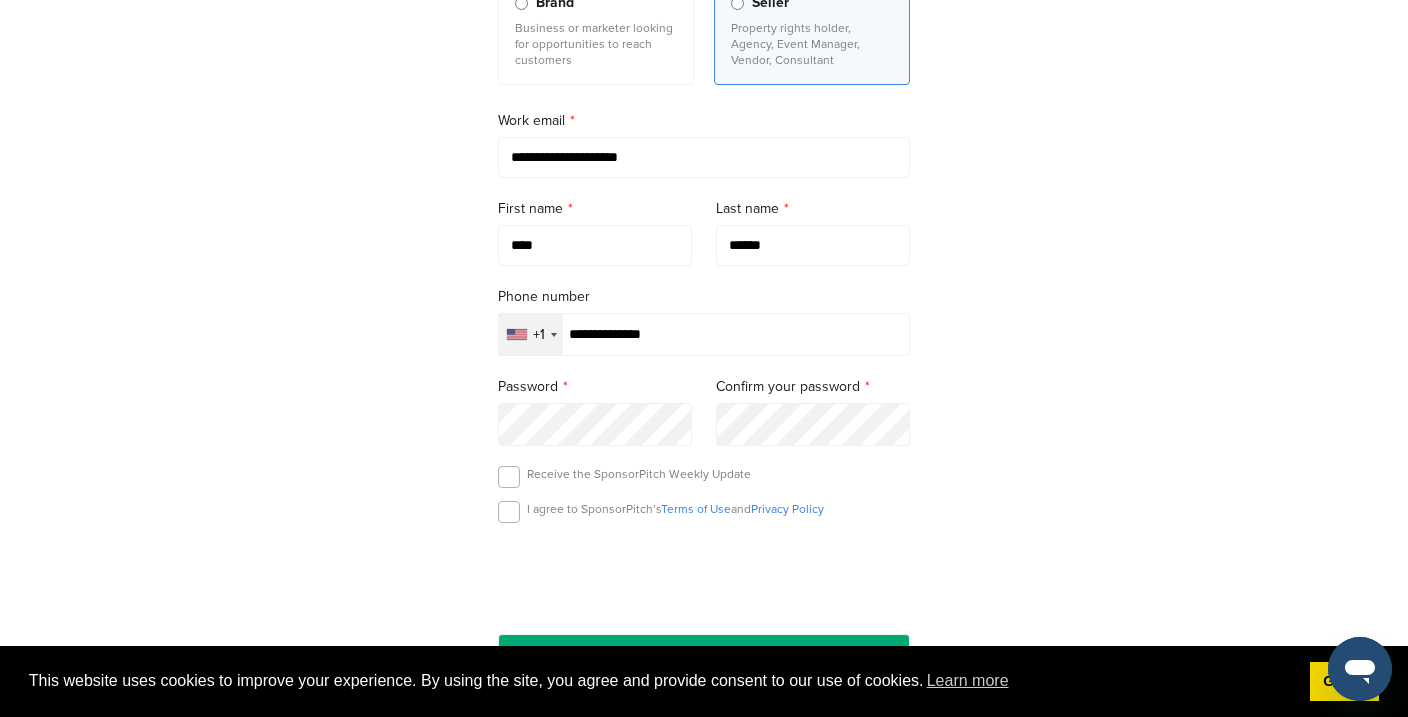 scroll, scrollTop: 272, scrollLeft: 0, axis: vertical 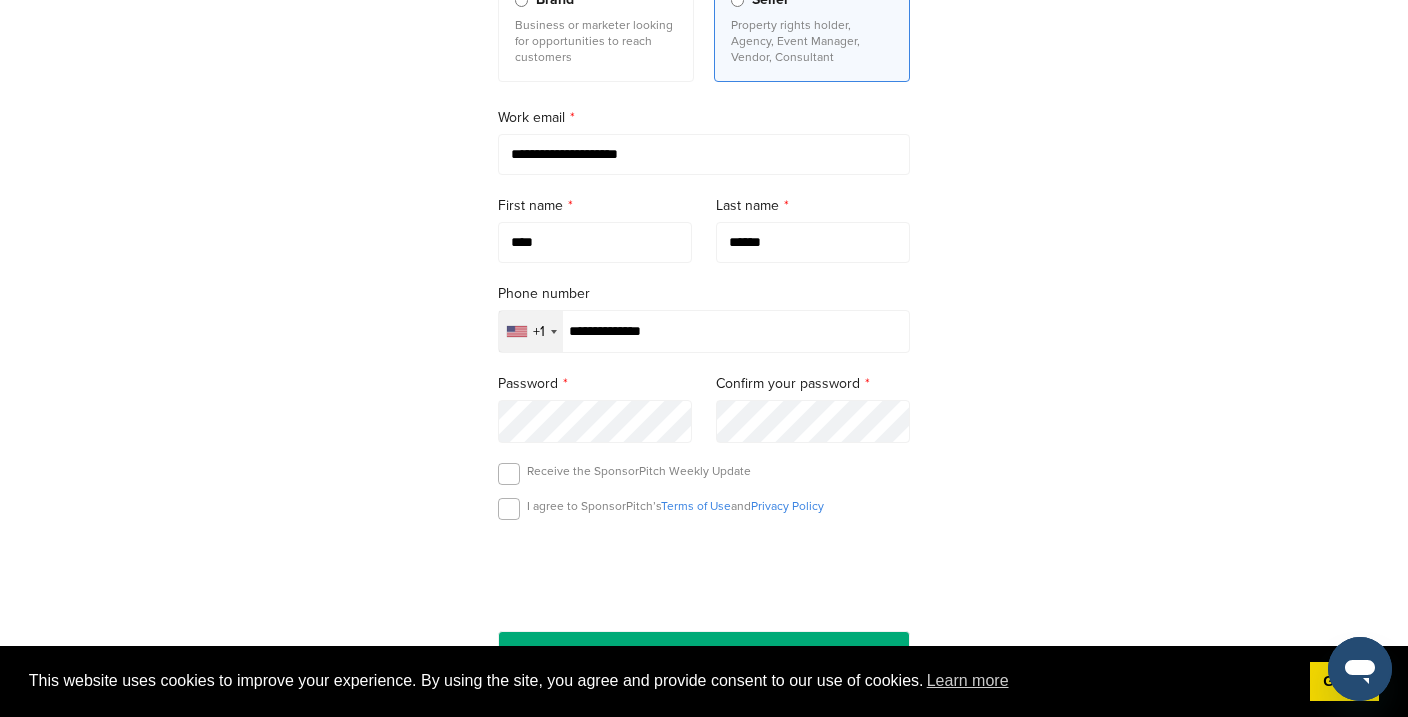 type on "****" 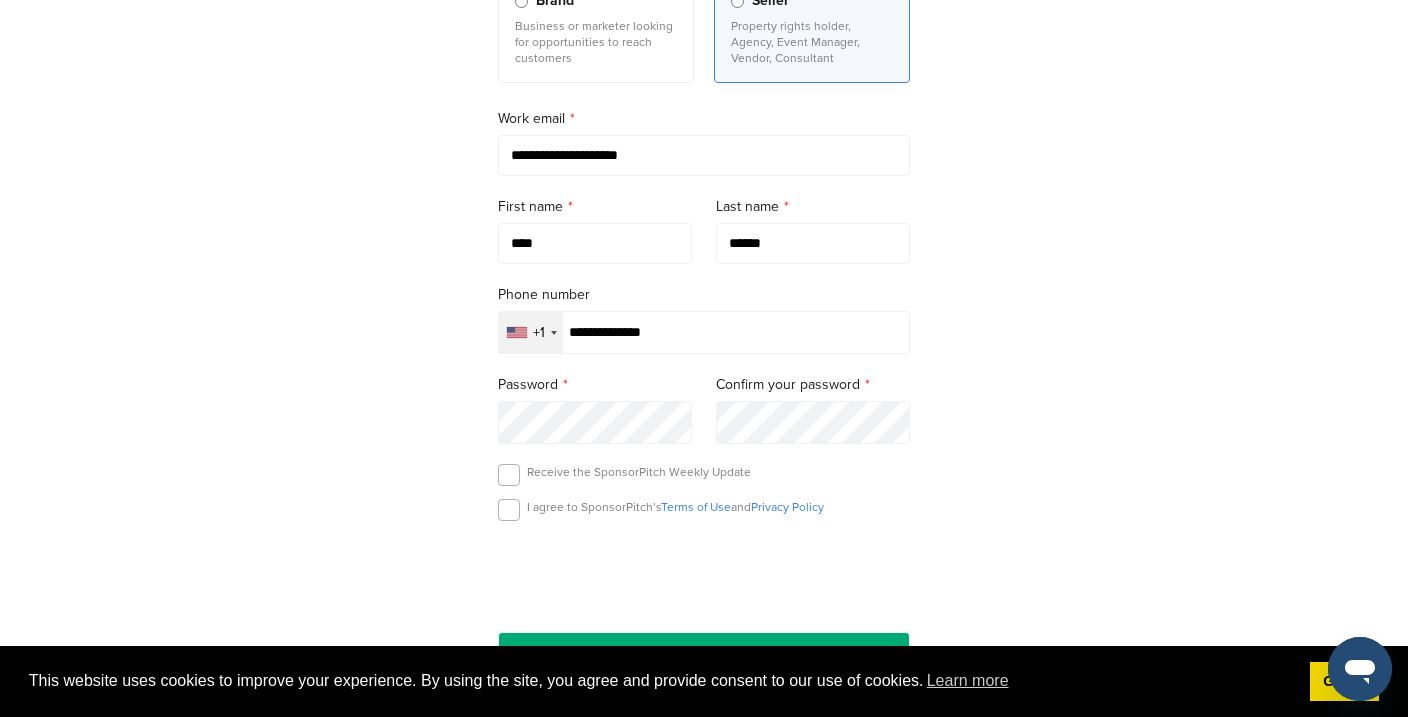 click on "**********" at bounding box center [704, 309] 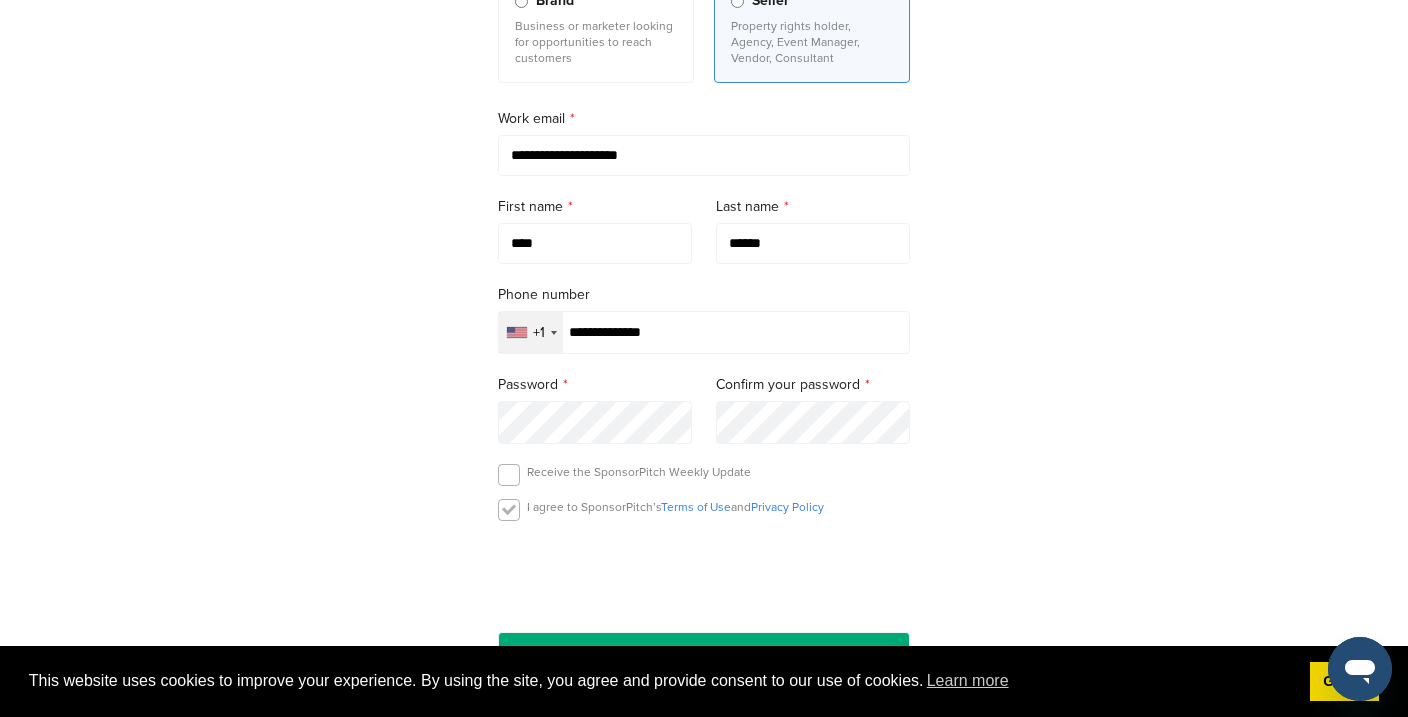 click at bounding box center (509, 510) 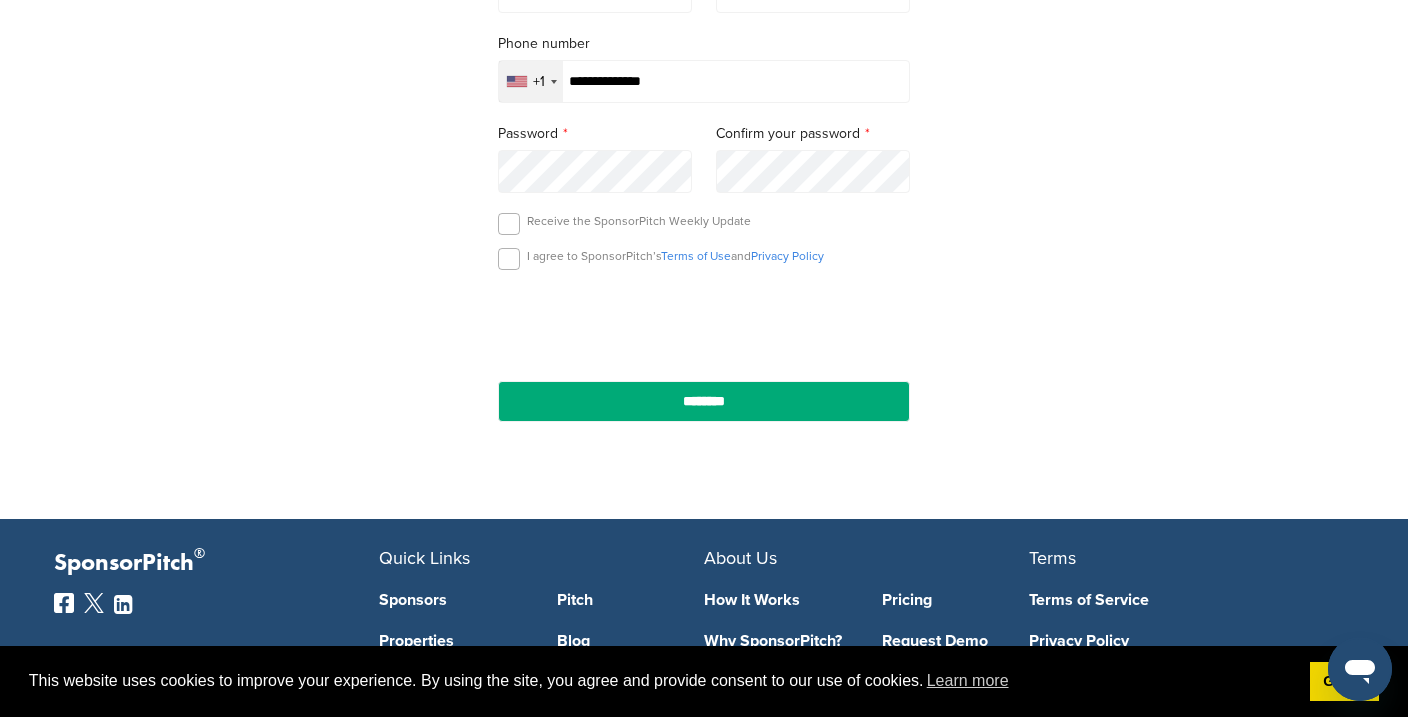scroll, scrollTop: 525, scrollLeft: 0, axis: vertical 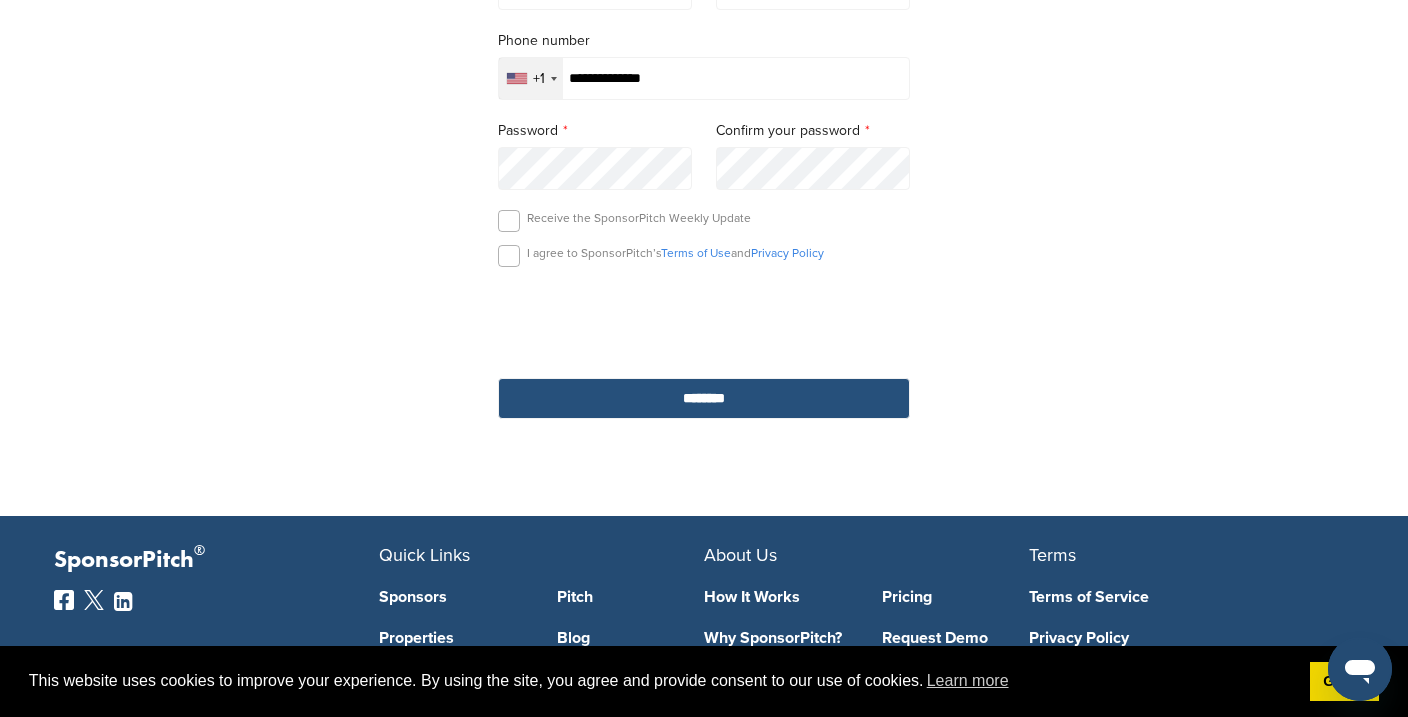 click on "********" at bounding box center (704, 398) 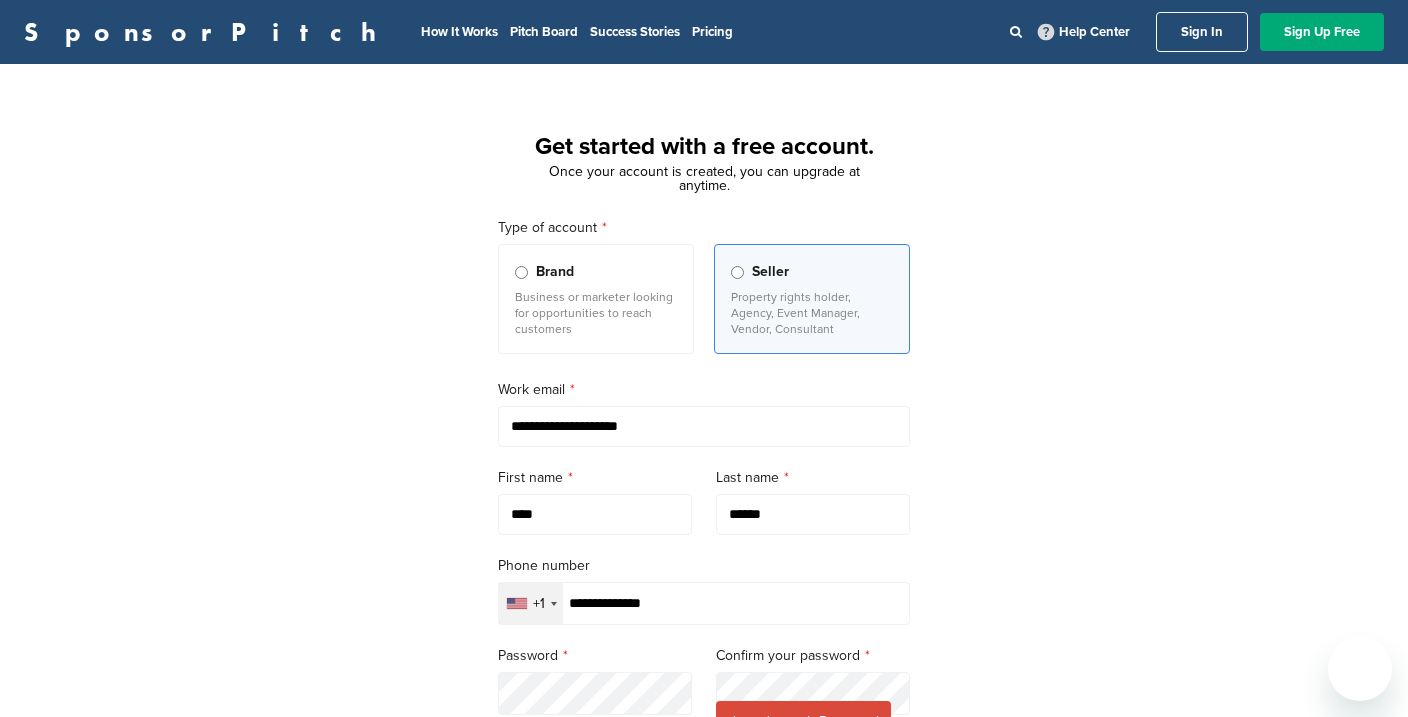 scroll, scrollTop: 0, scrollLeft: 0, axis: both 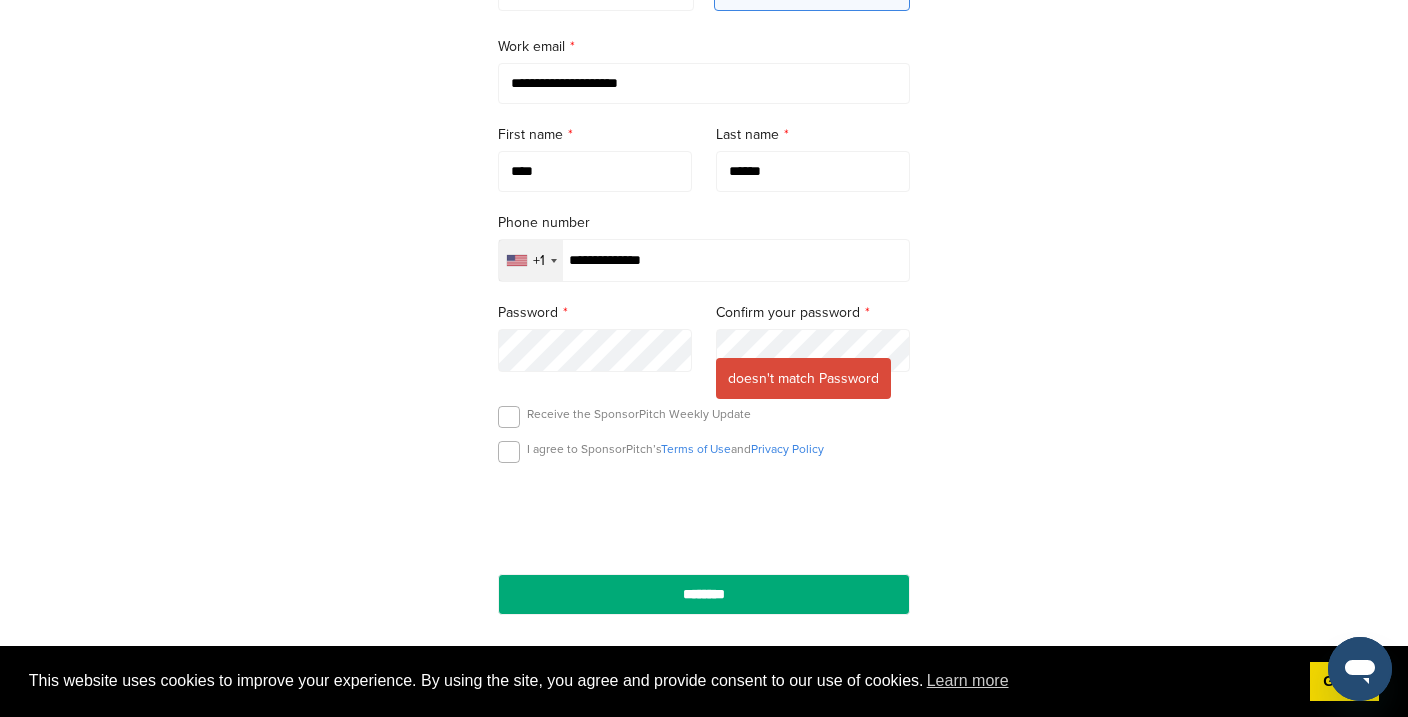 click on "**********" at bounding box center (704, 254) 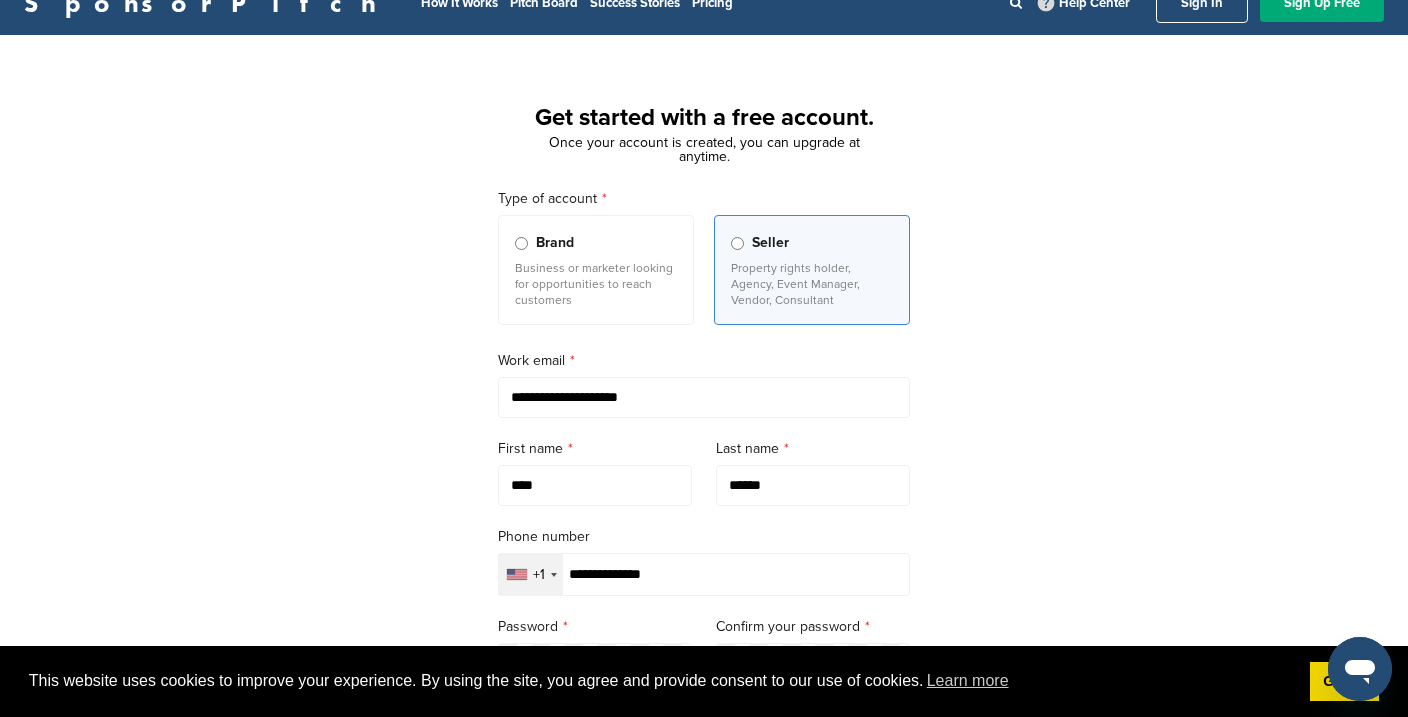 scroll, scrollTop: 0, scrollLeft: 0, axis: both 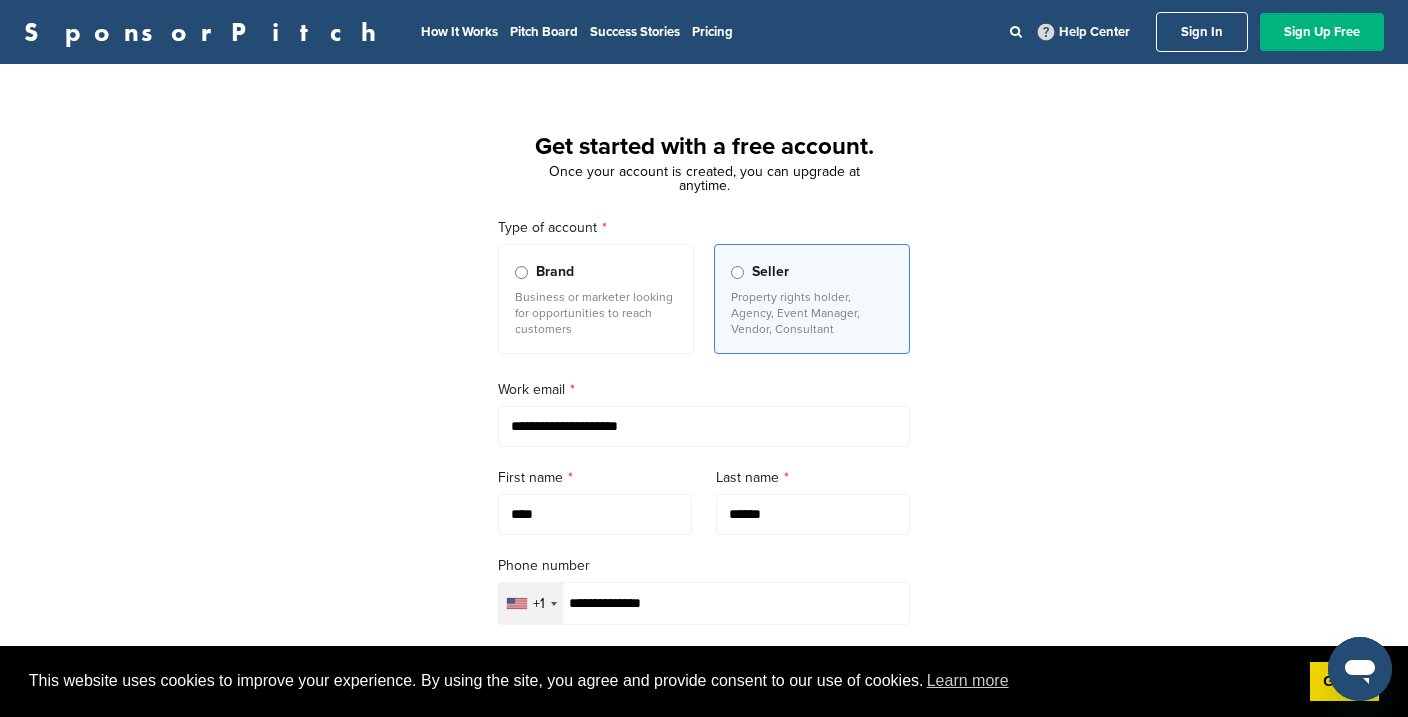 click on "Sign Up Free" at bounding box center [1322, 32] 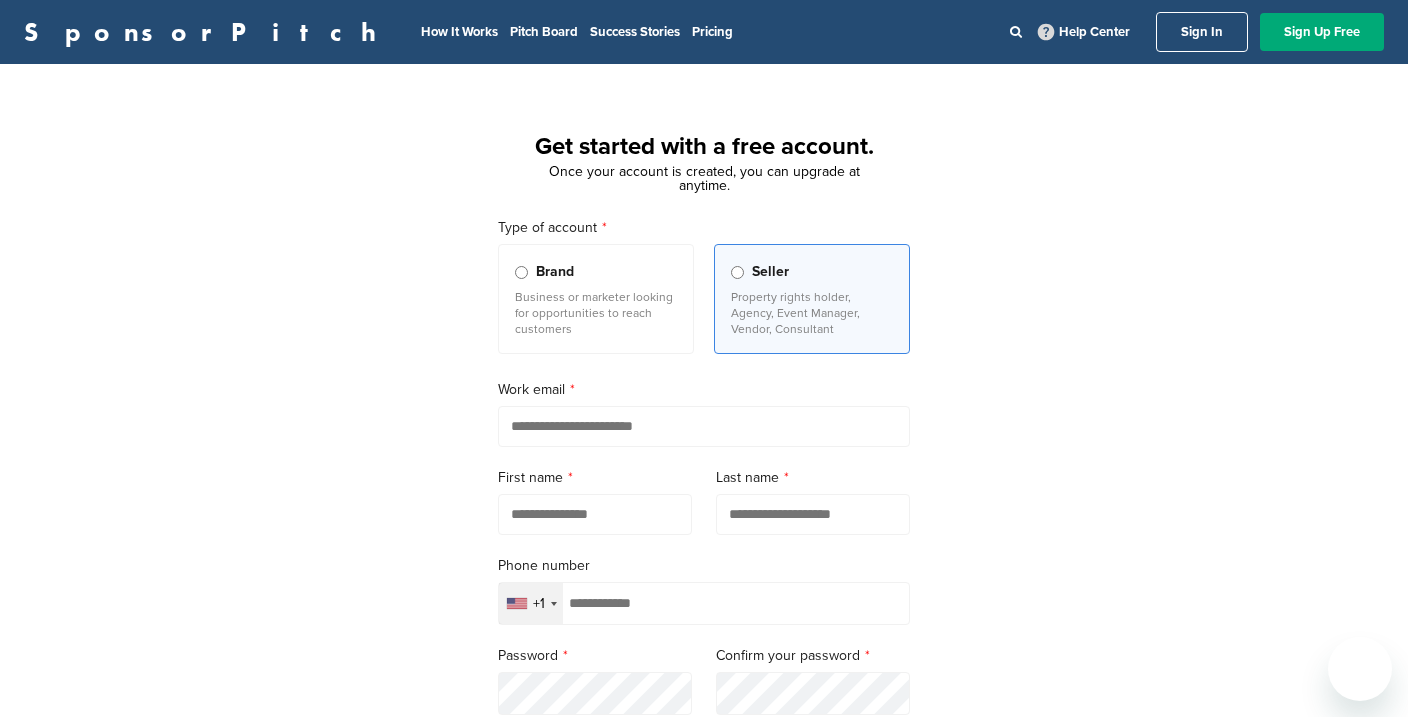 scroll, scrollTop: 0, scrollLeft: 0, axis: both 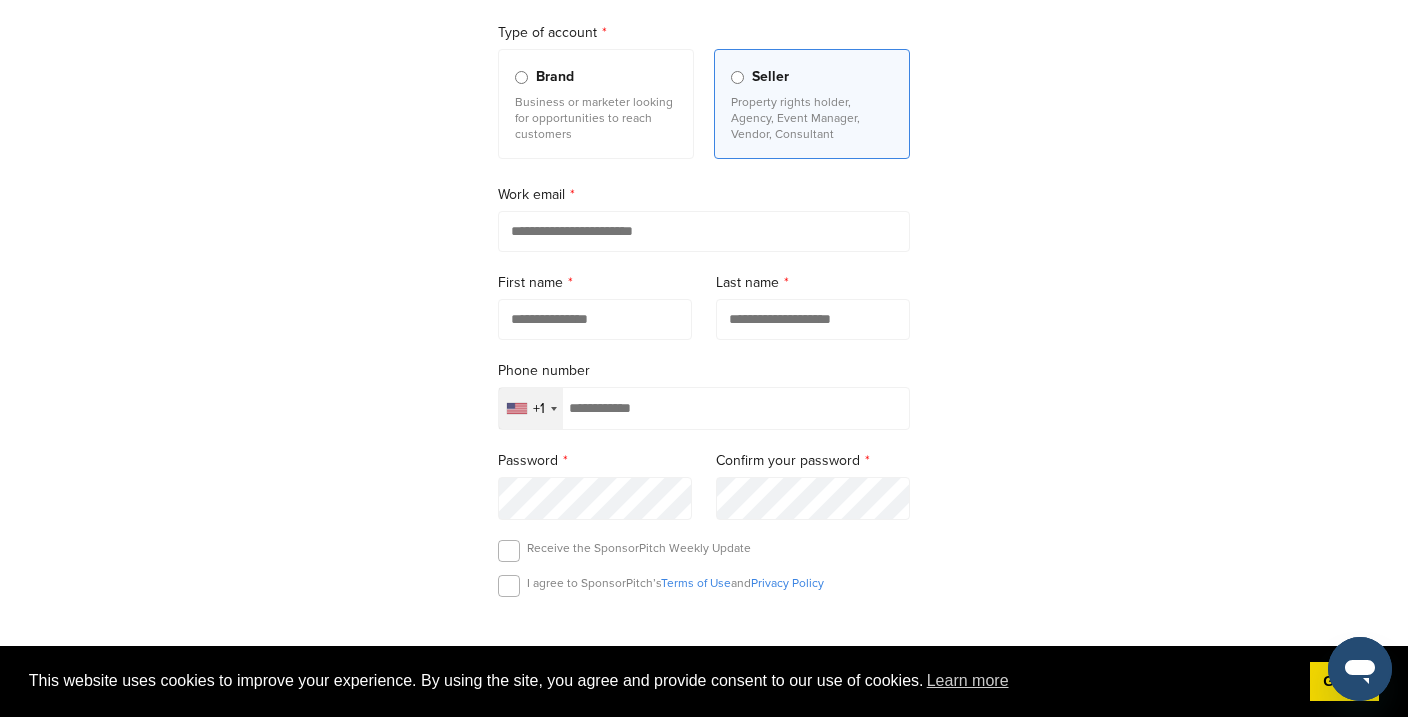 click at bounding box center (595, 319) 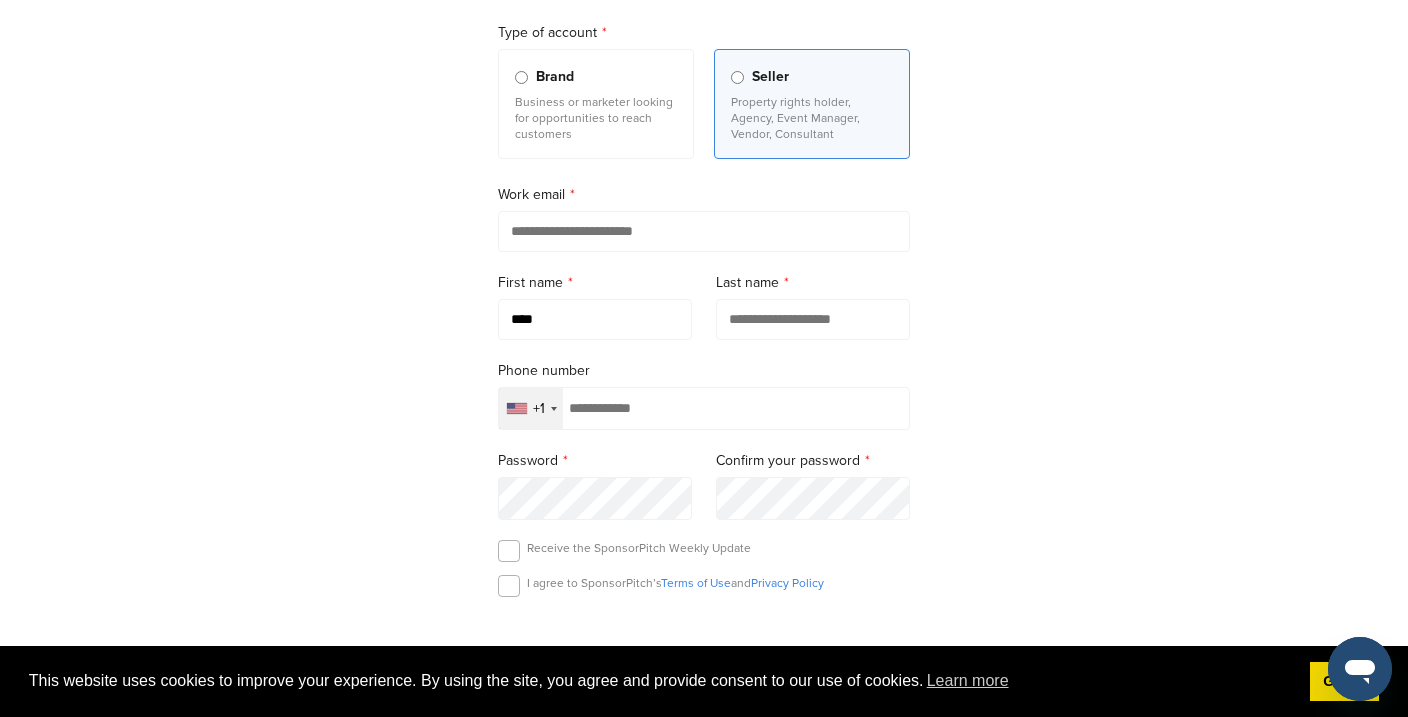 type on "******" 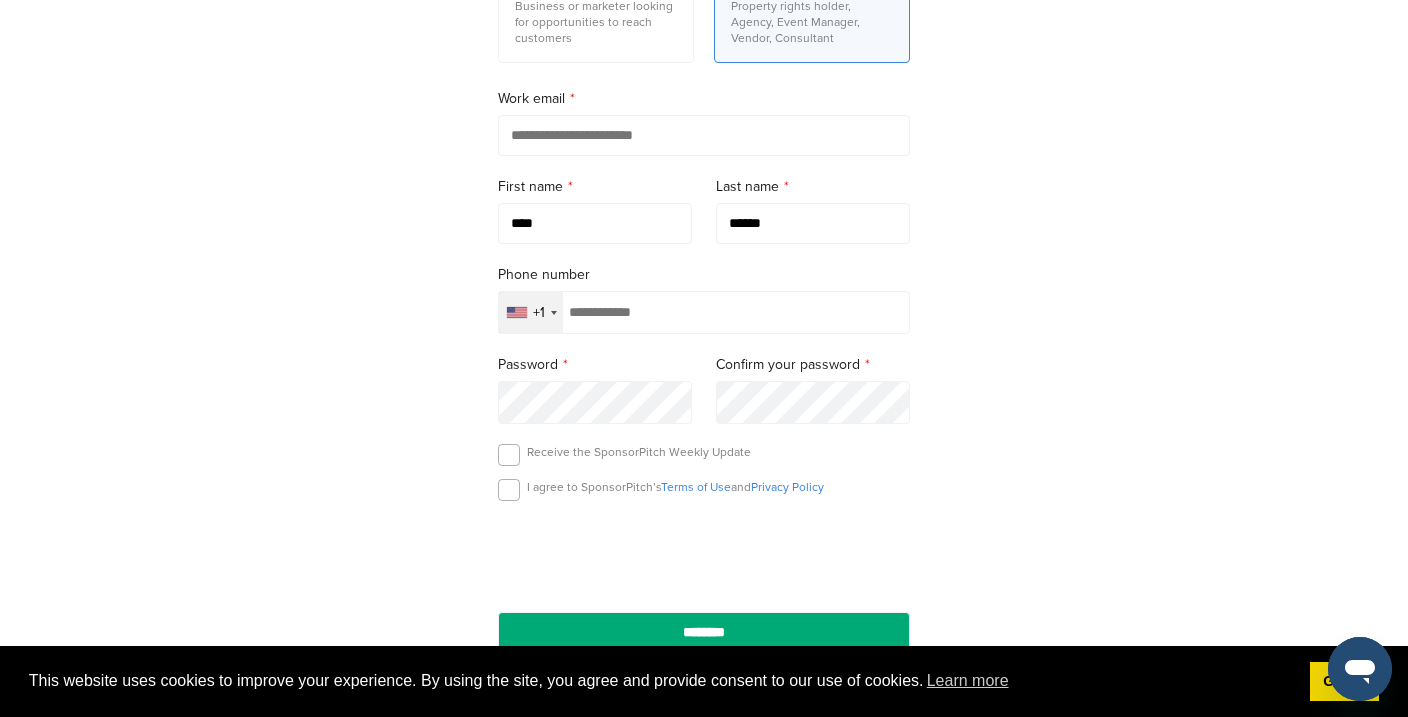 scroll, scrollTop: 313, scrollLeft: 0, axis: vertical 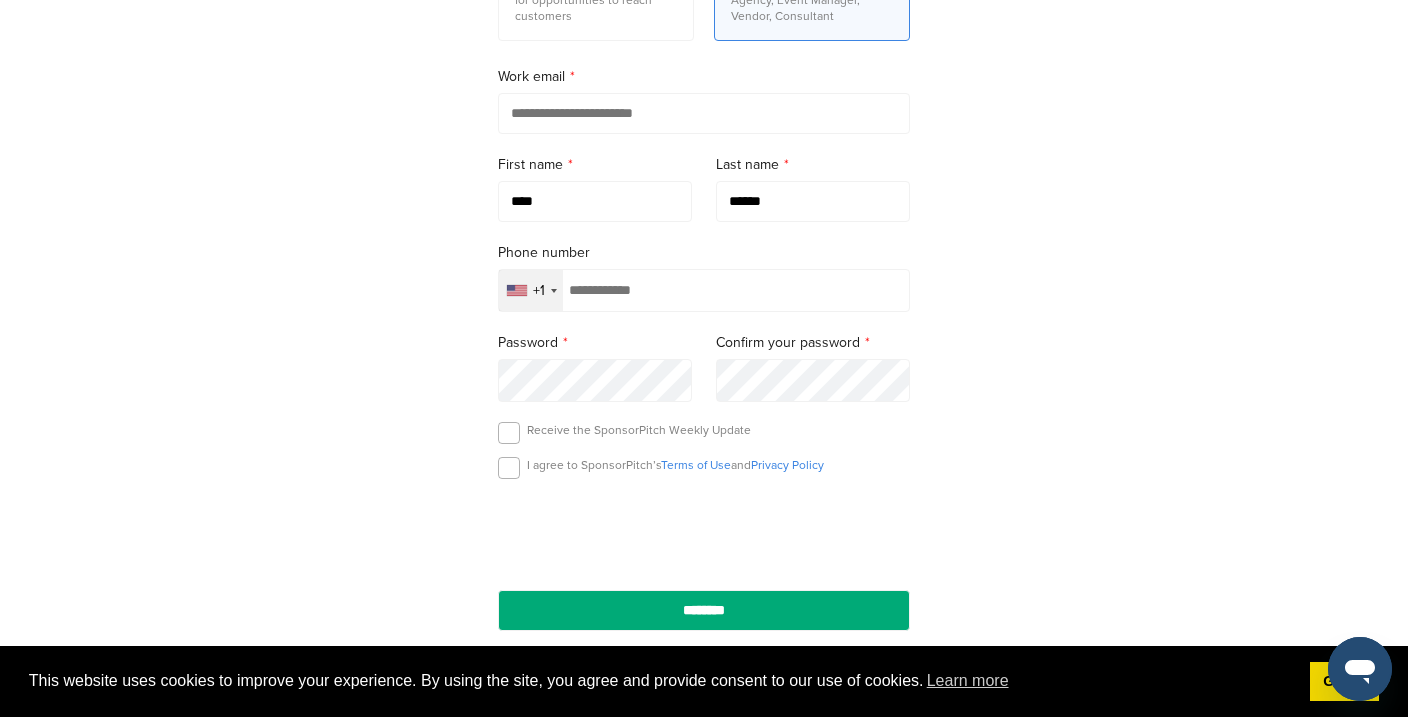 click at bounding box center (704, 290) 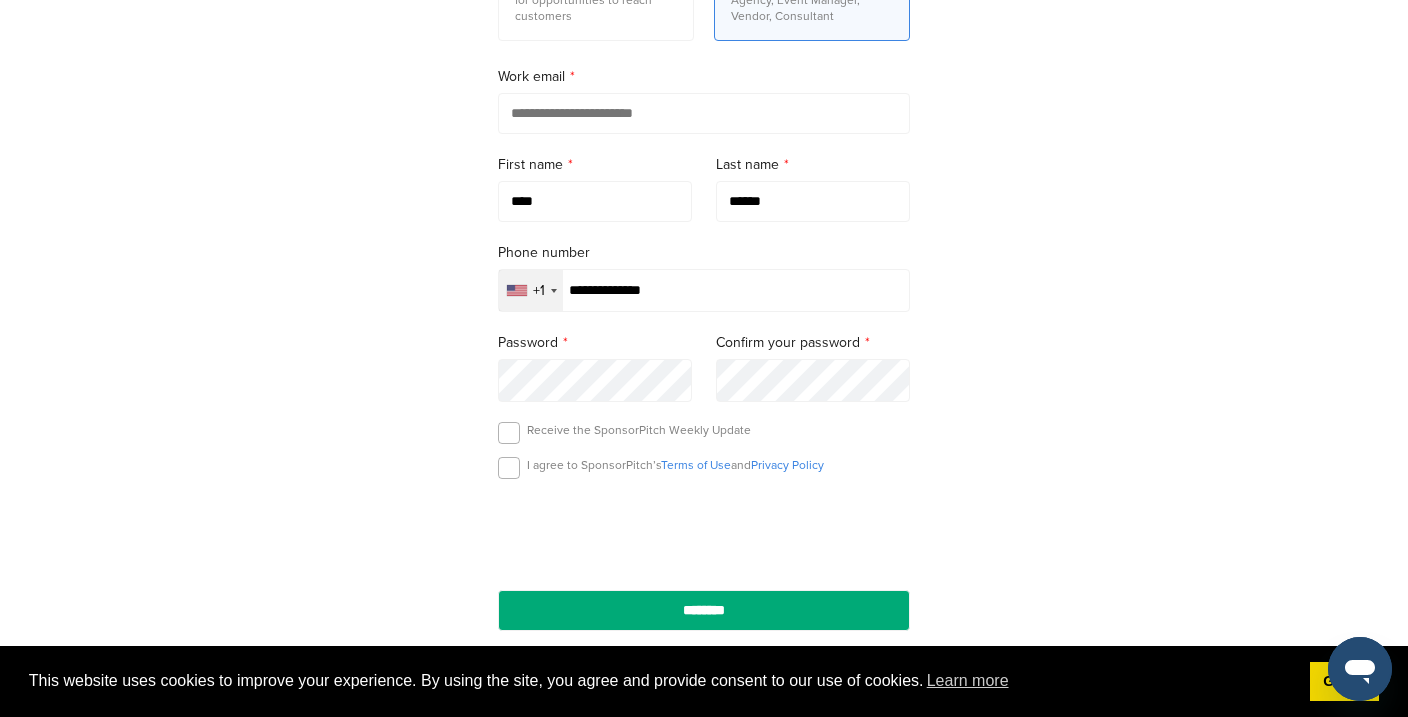 type on "**********" 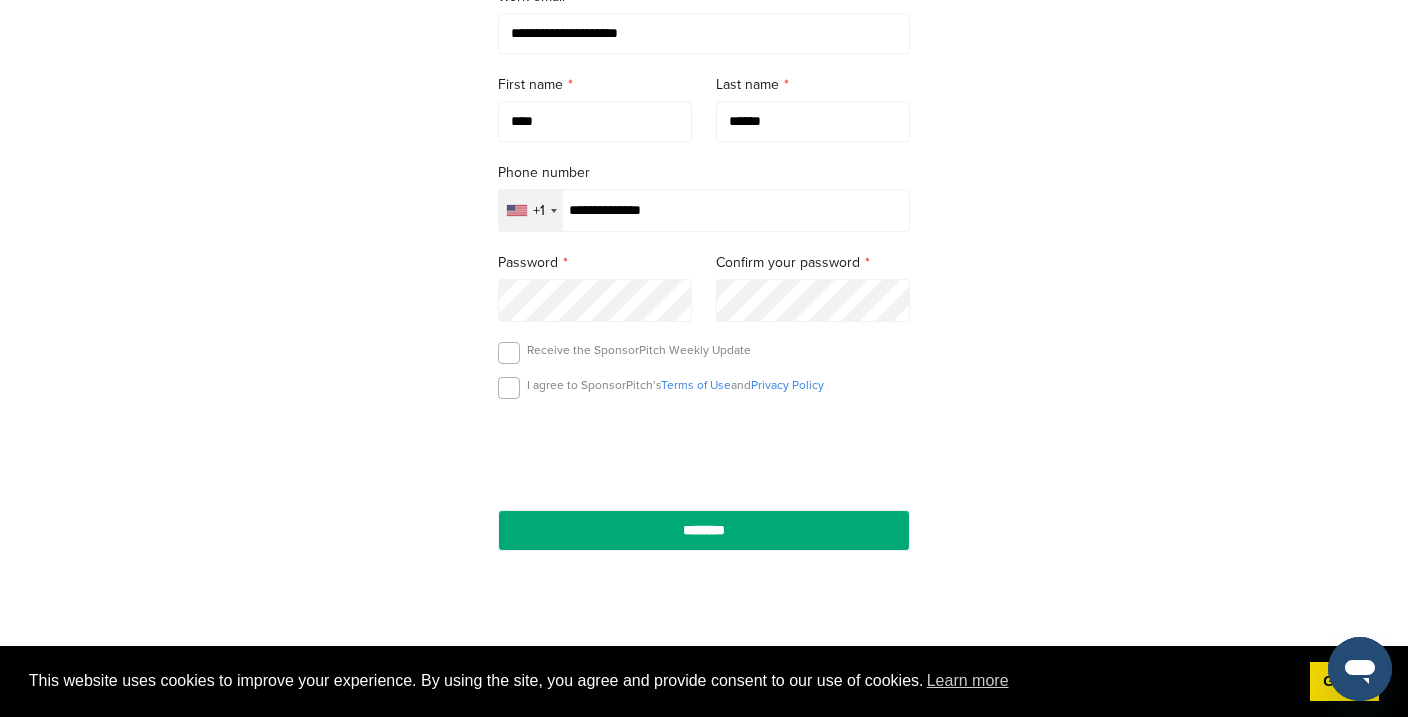 scroll, scrollTop: 395, scrollLeft: 0, axis: vertical 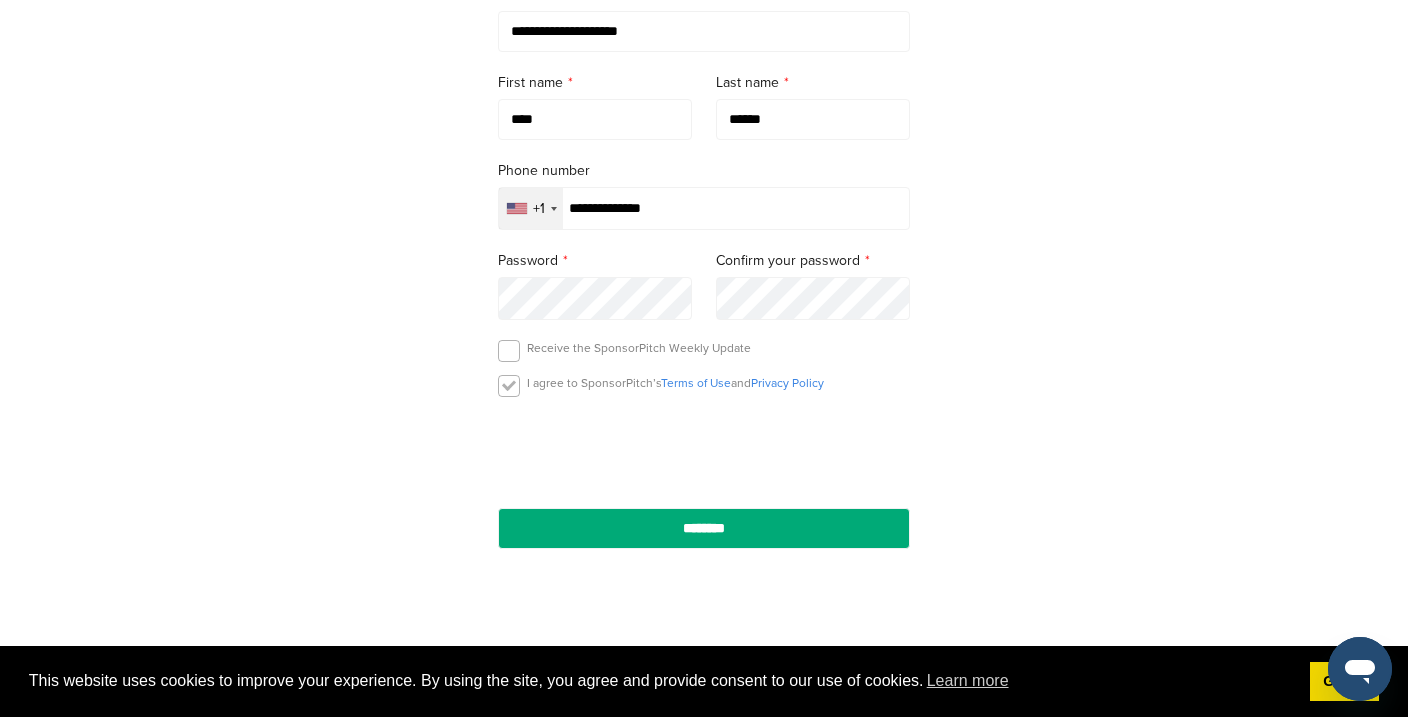 click at bounding box center [509, 386] 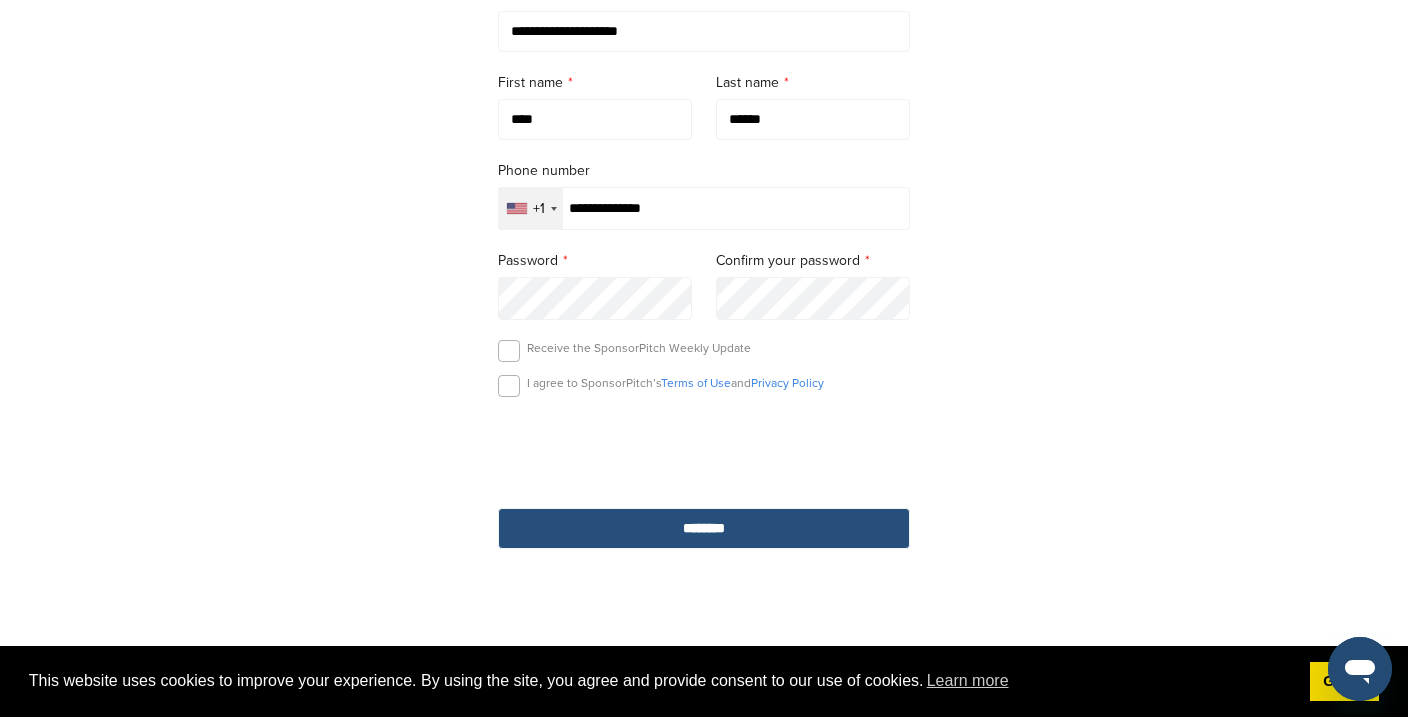 click on "********" at bounding box center [704, 528] 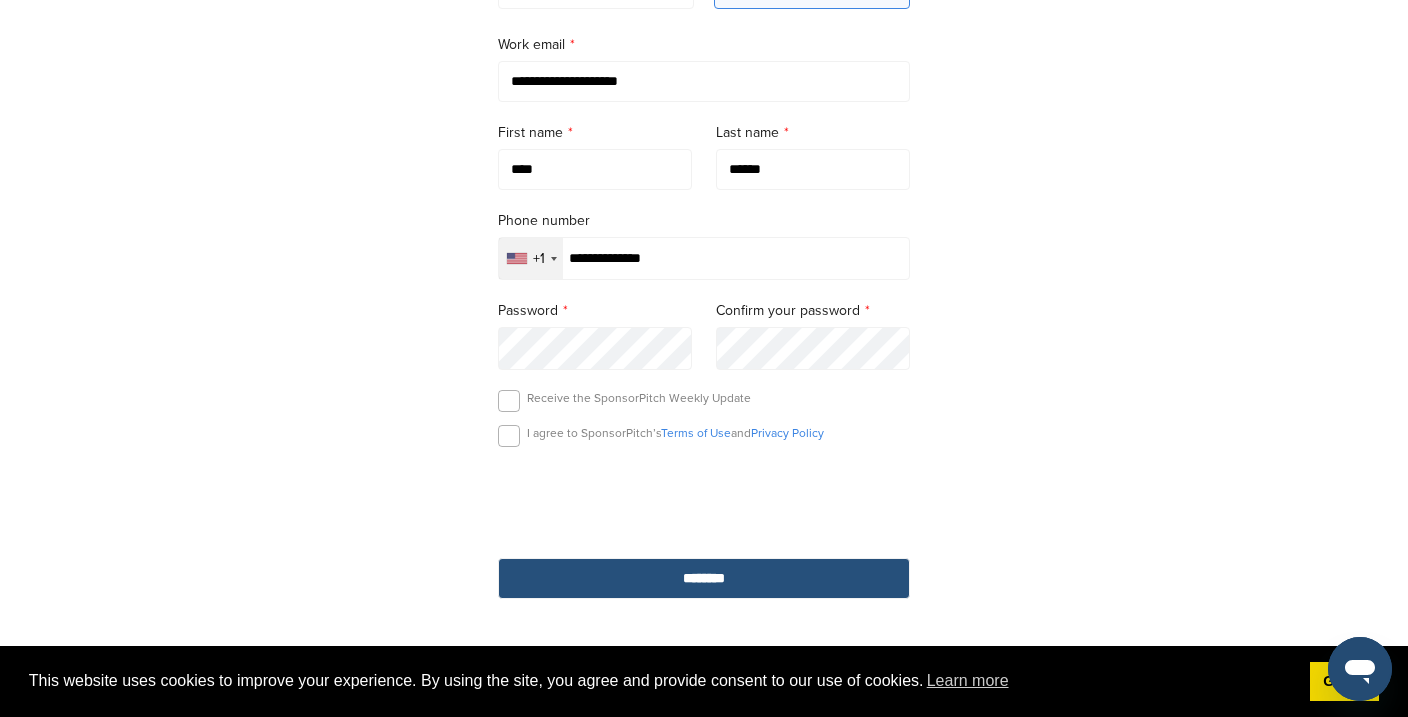 scroll, scrollTop: 445, scrollLeft: 0, axis: vertical 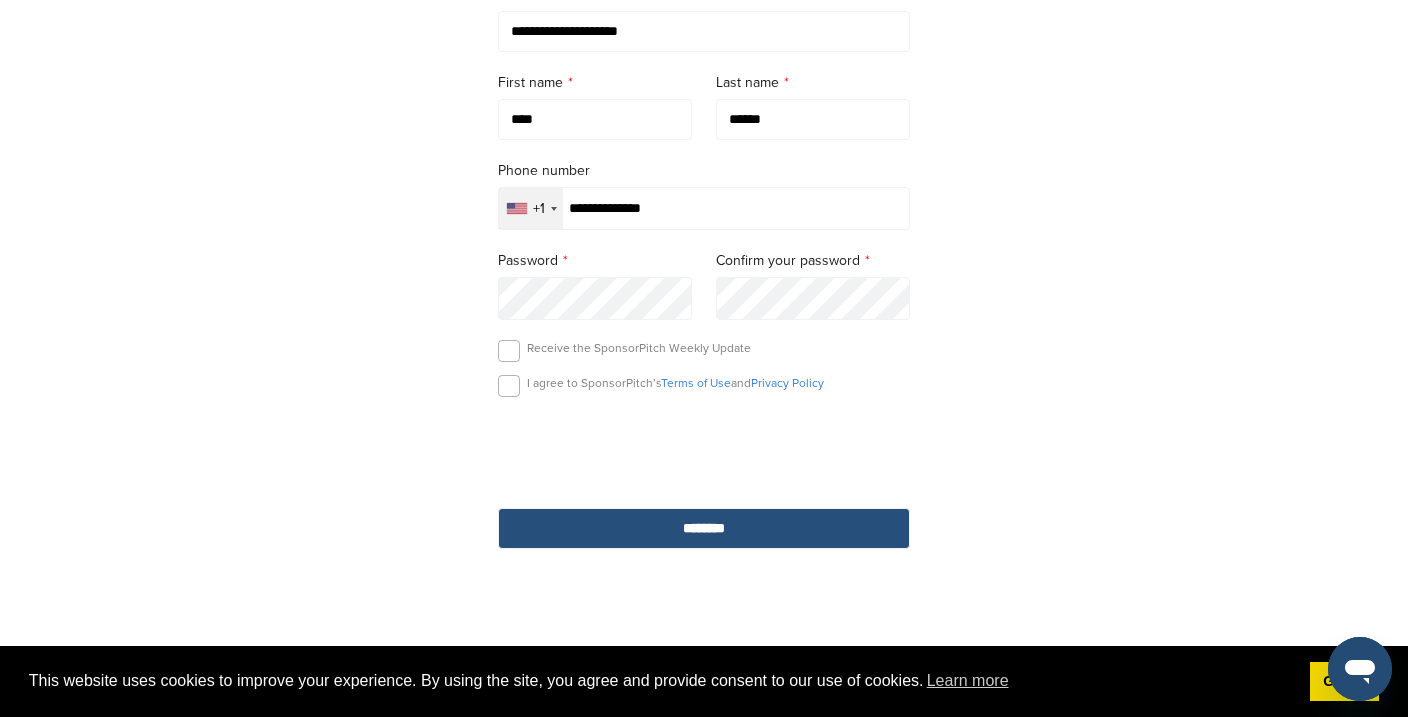 click on "********" at bounding box center (704, 528) 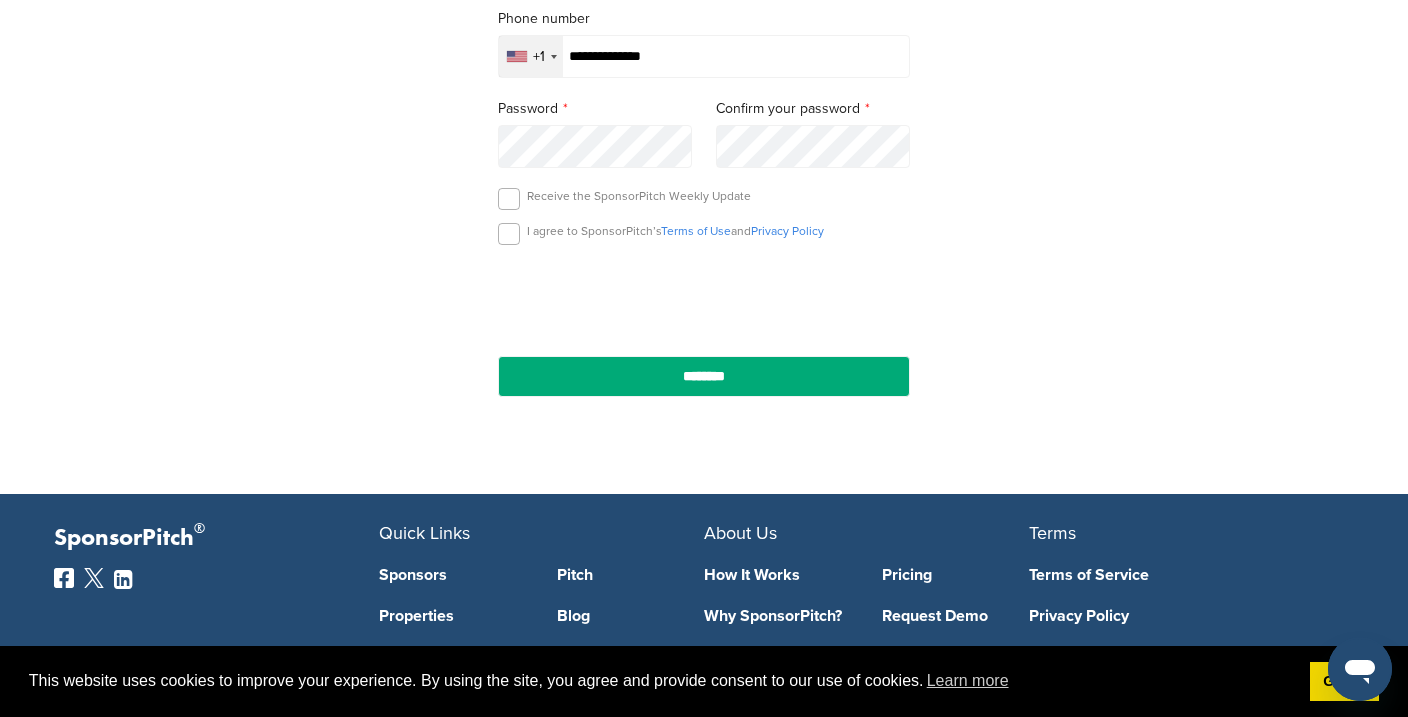 scroll, scrollTop: 575, scrollLeft: 0, axis: vertical 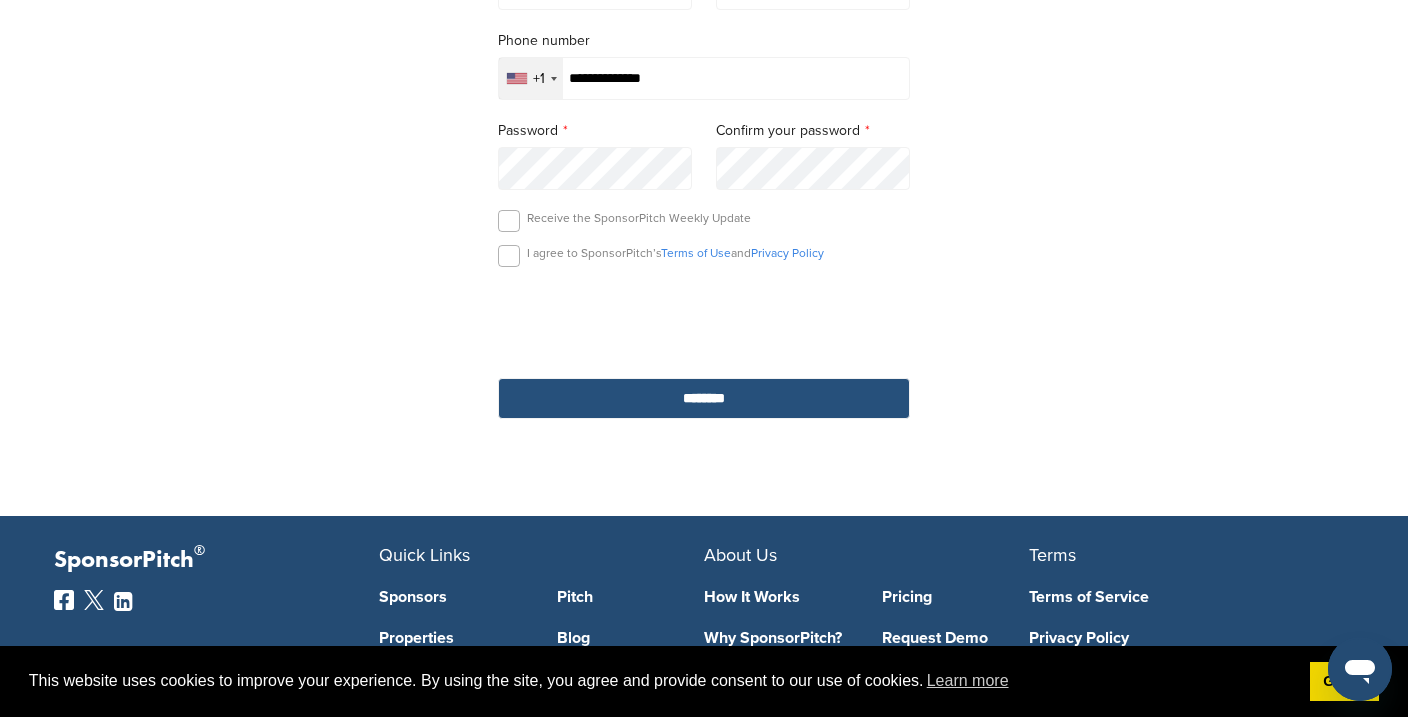 click on "********" at bounding box center [704, 398] 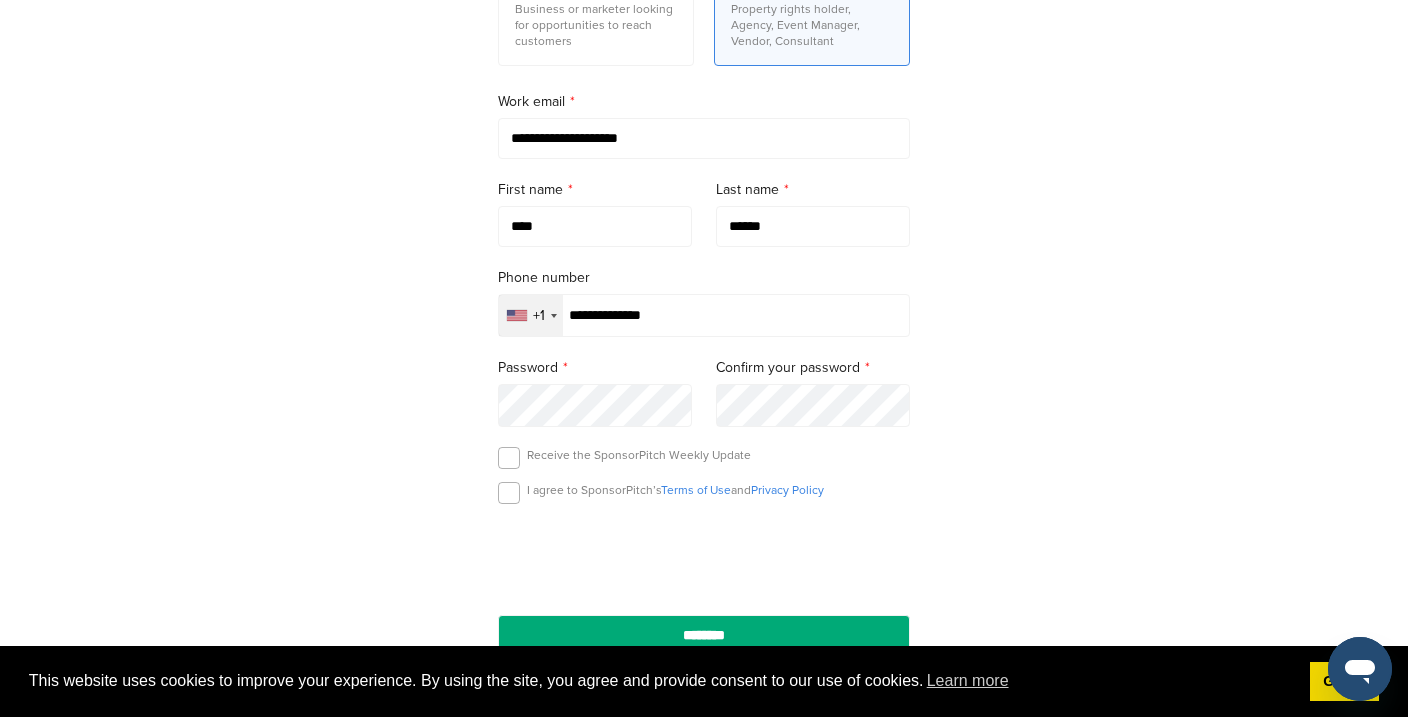 scroll, scrollTop: 339, scrollLeft: 0, axis: vertical 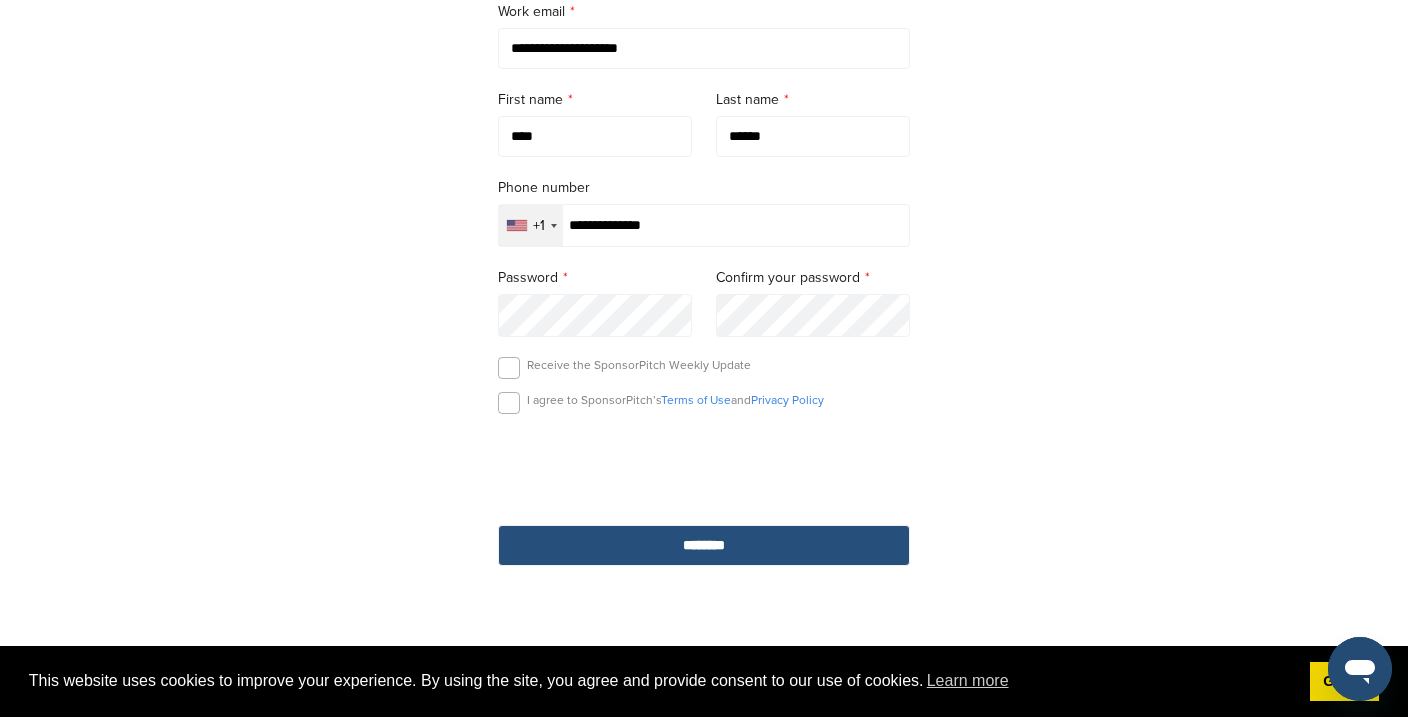 click on "********" at bounding box center (704, 545) 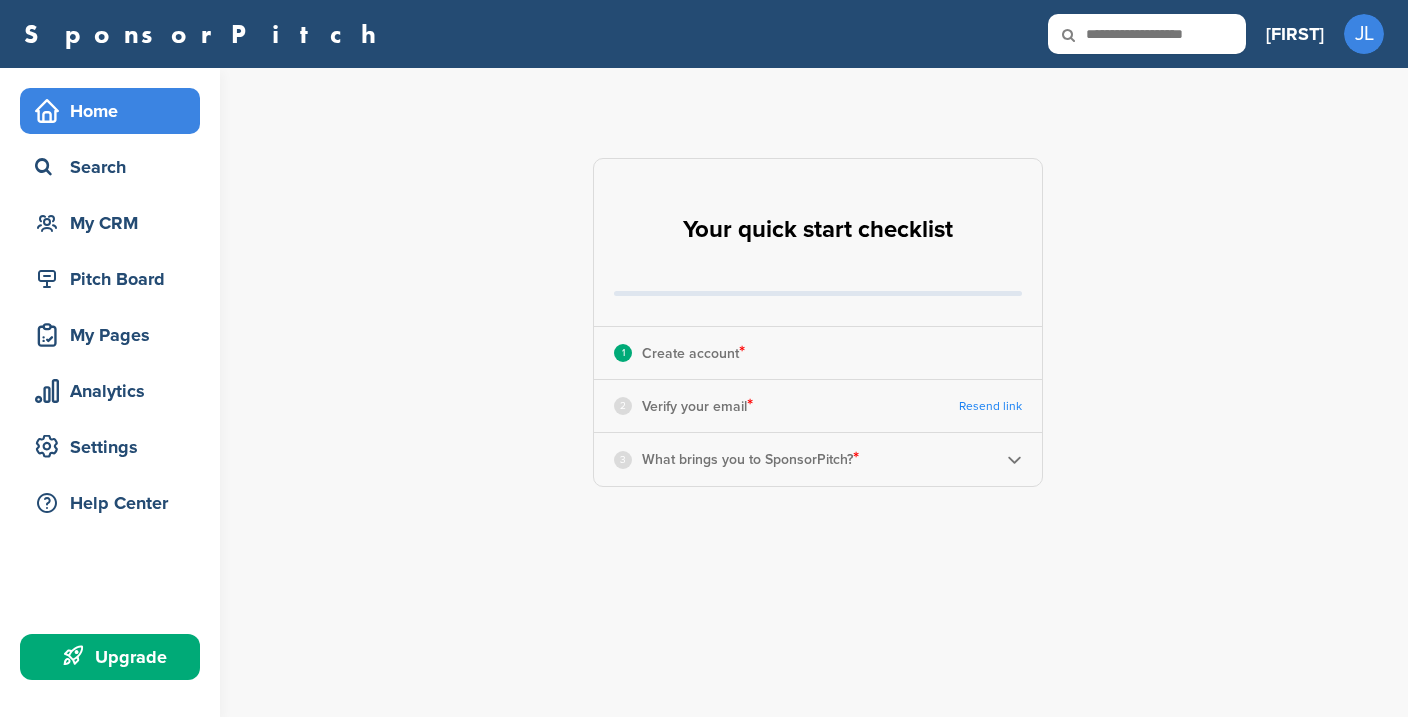 scroll, scrollTop: 0, scrollLeft: 0, axis: both 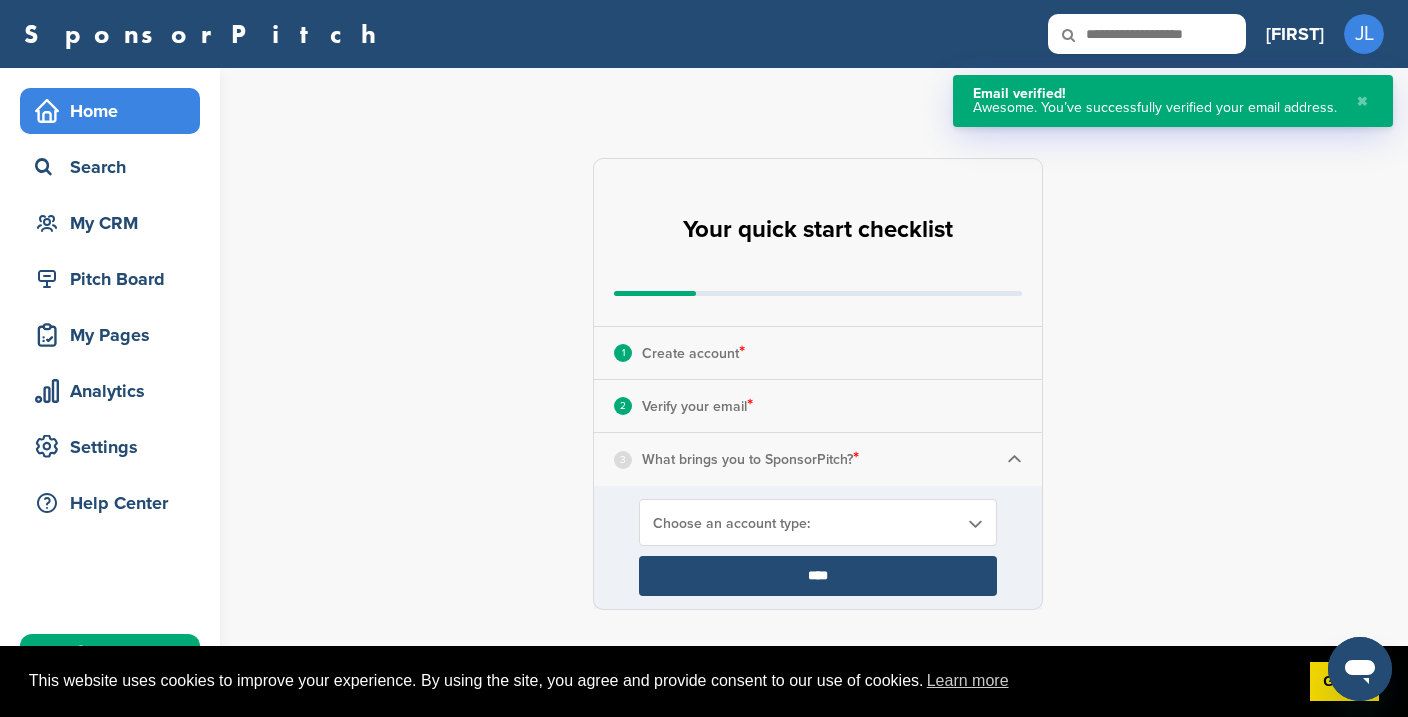 click on "3
What brings you to SponsorPitch?
*" at bounding box center (818, 459) 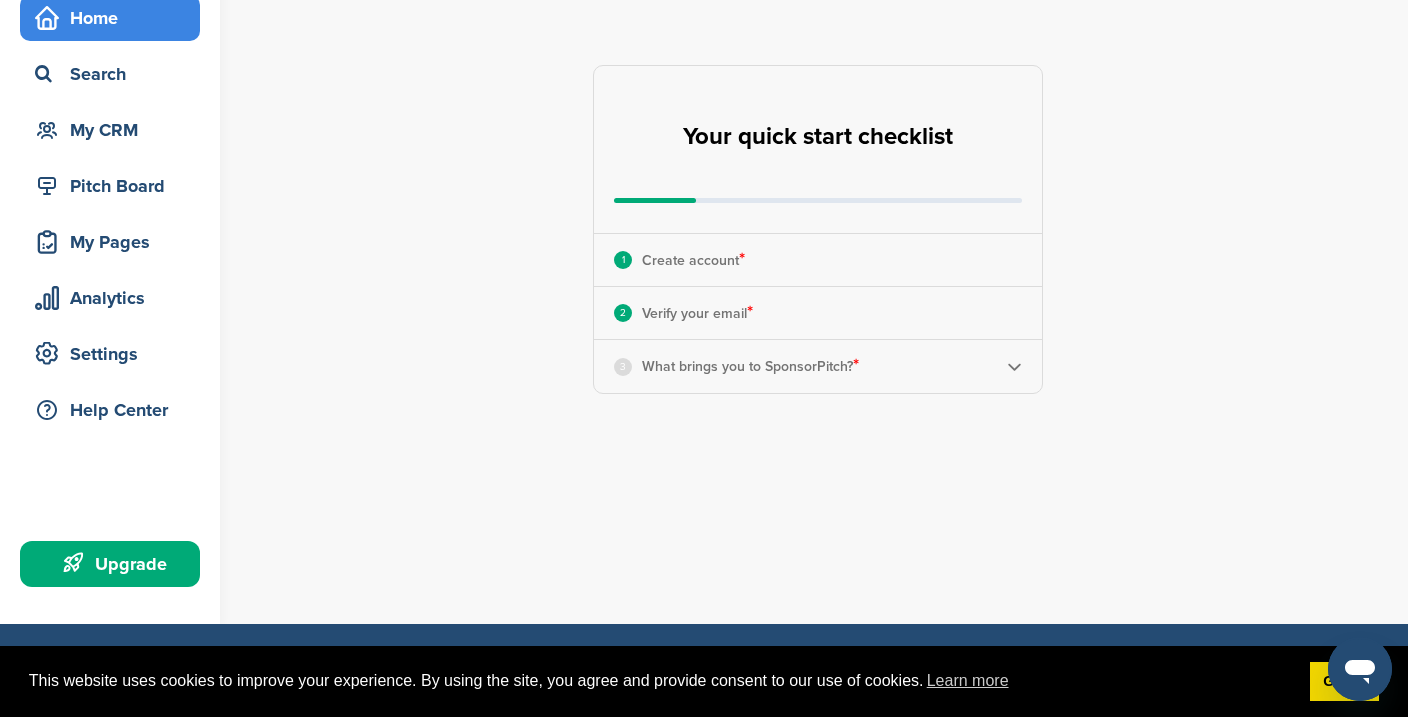 scroll, scrollTop: 84, scrollLeft: 0, axis: vertical 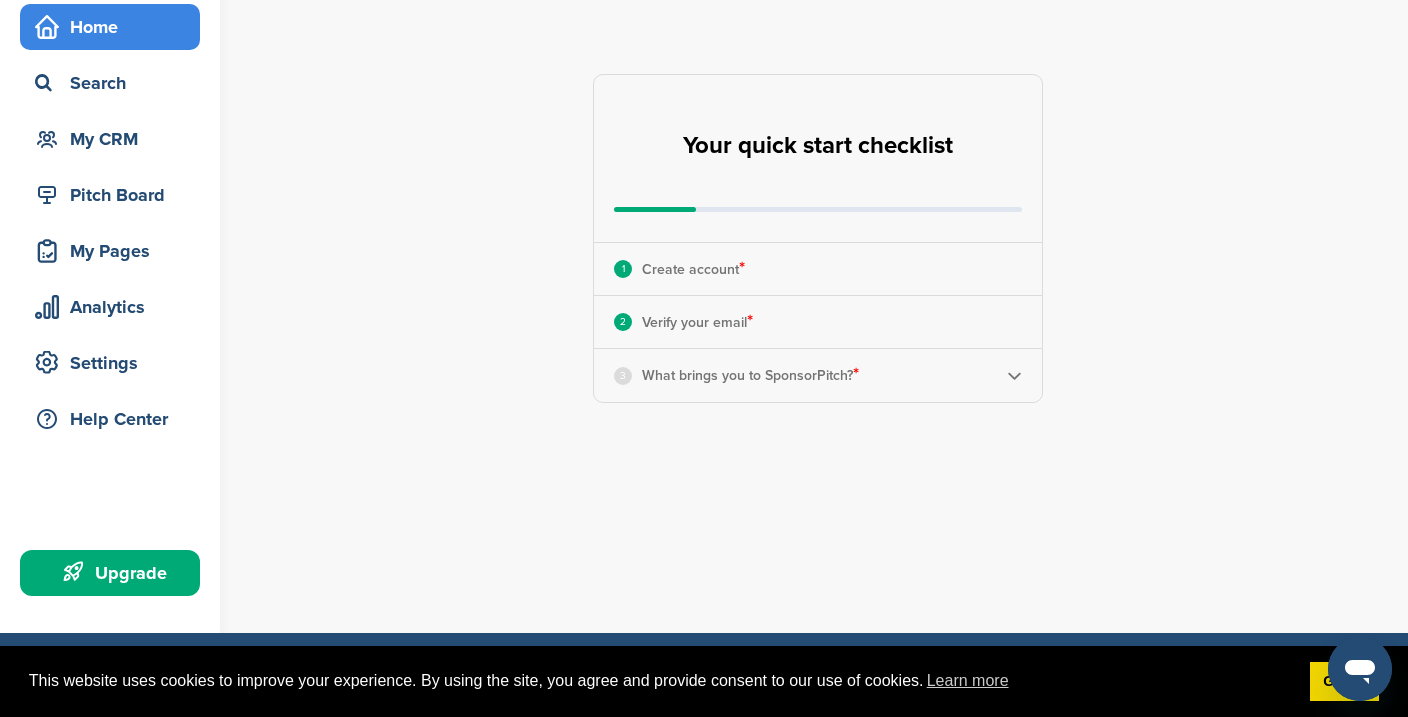click at bounding box center [1014, 375] 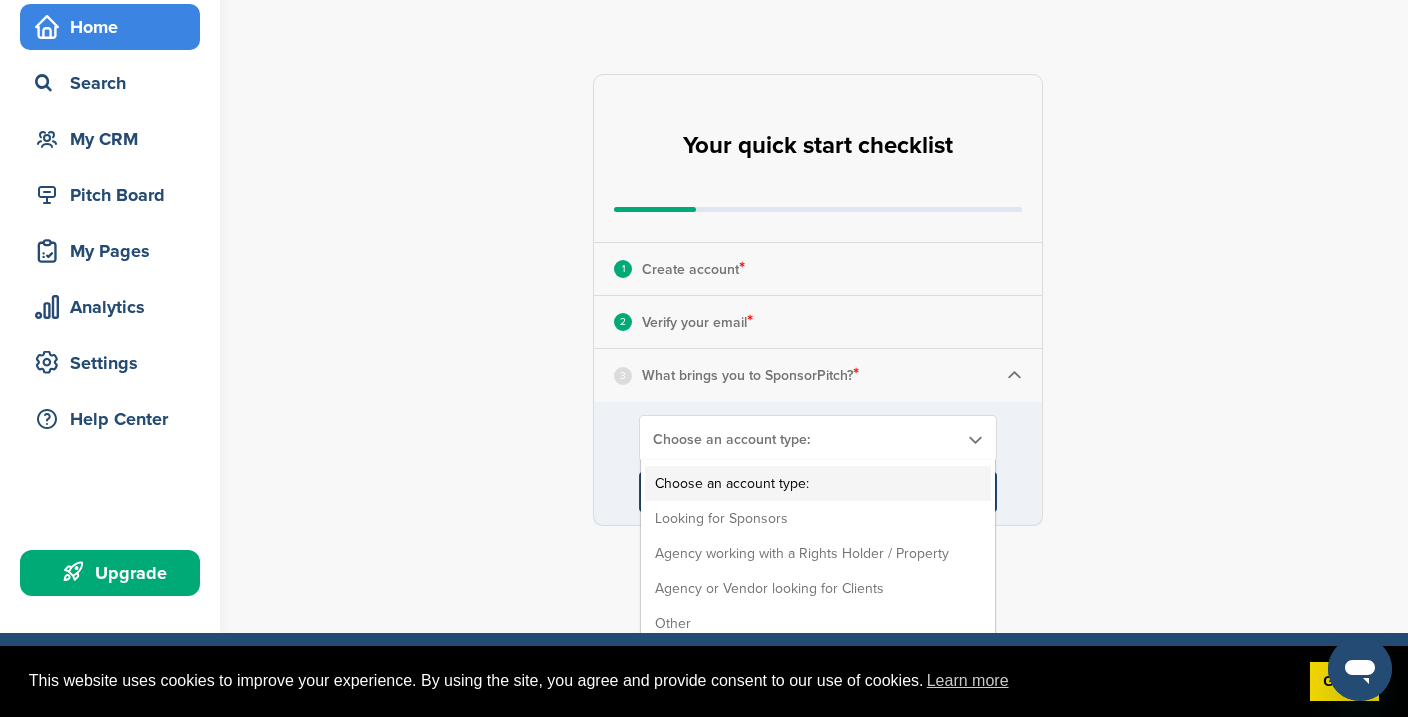 click at bounding box center (974, 439) 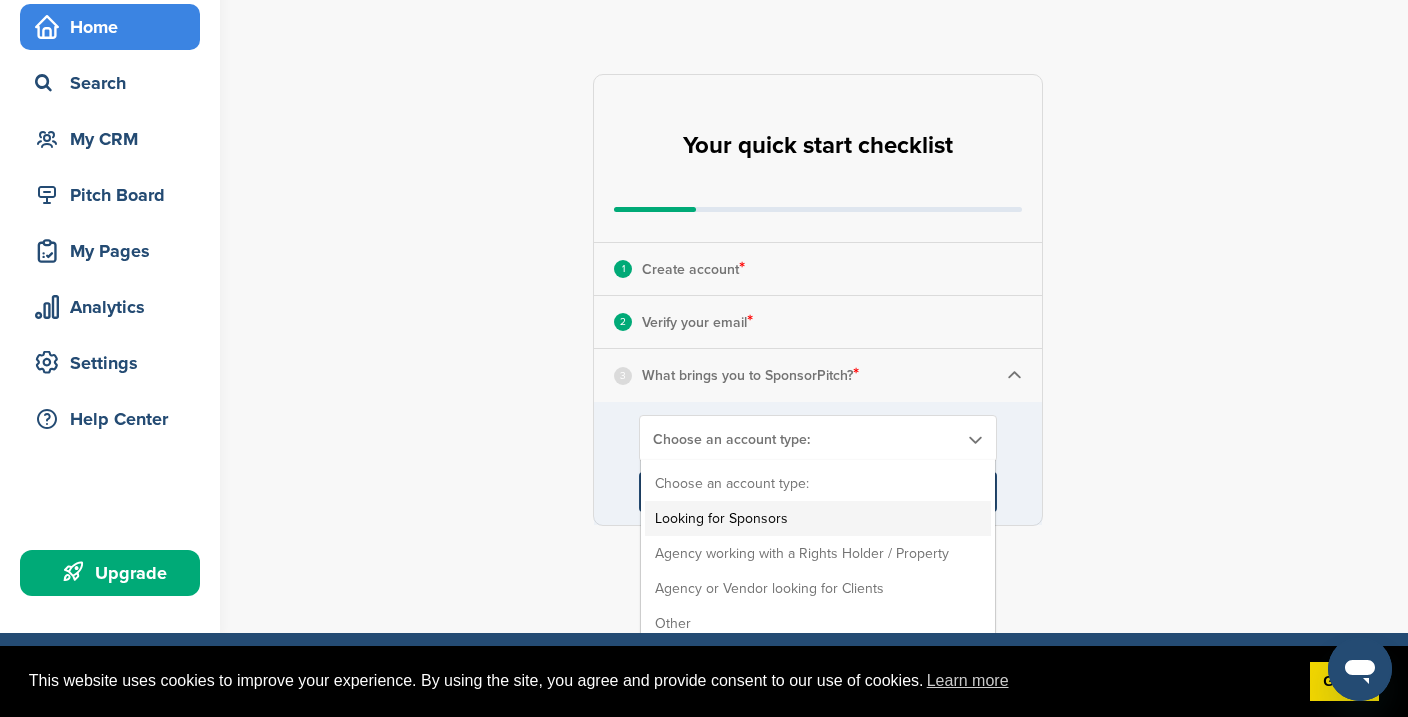 click on "Looking for Sponsors" at bounding box center (818, 518) 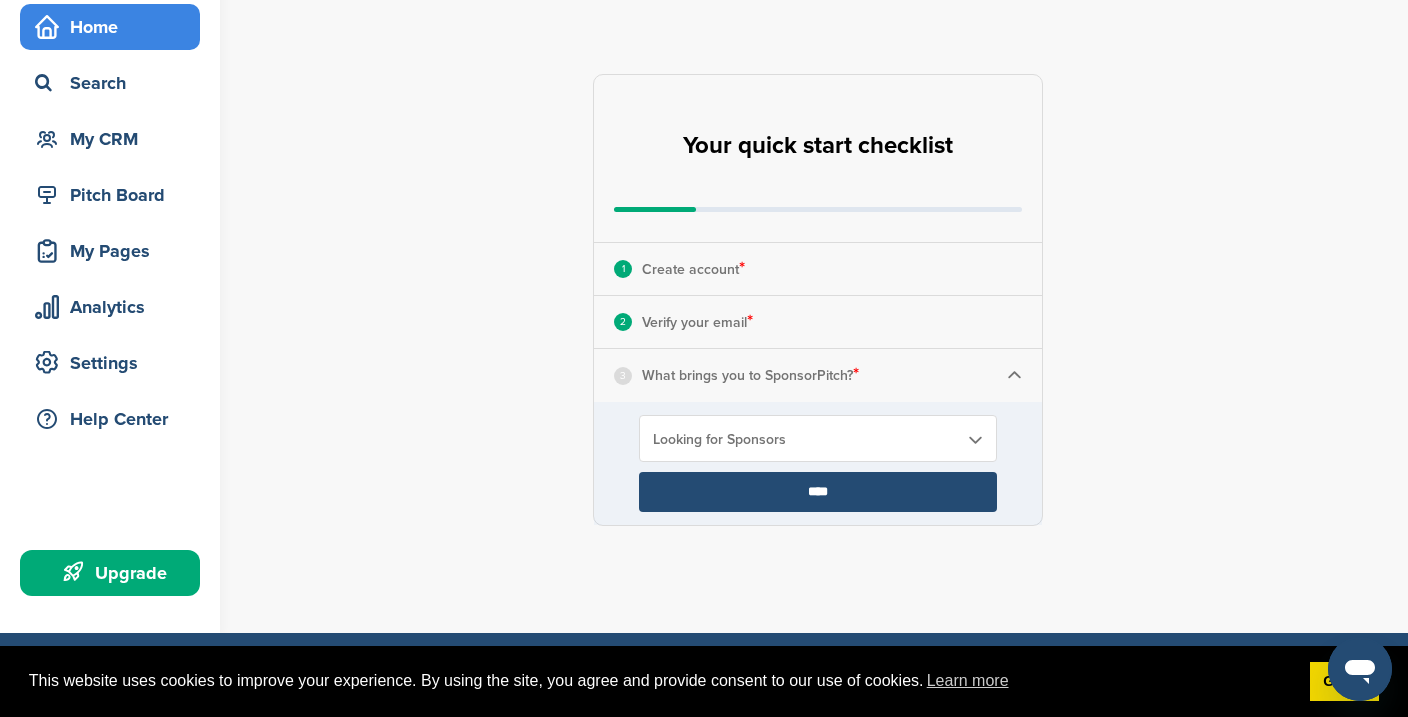 click on "****" at bounding box center (818, 492) 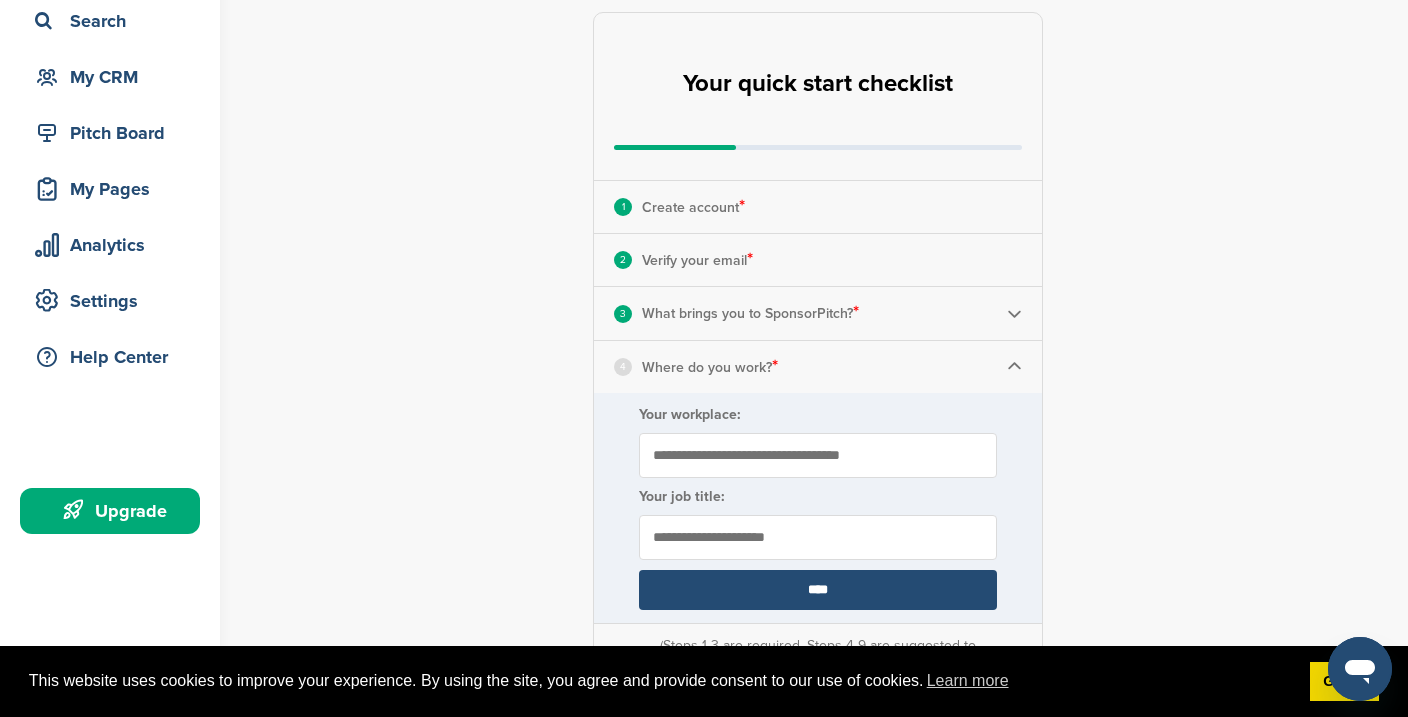 scroll, scrollTop: 147, scrollLeft: 0, axis: vertical 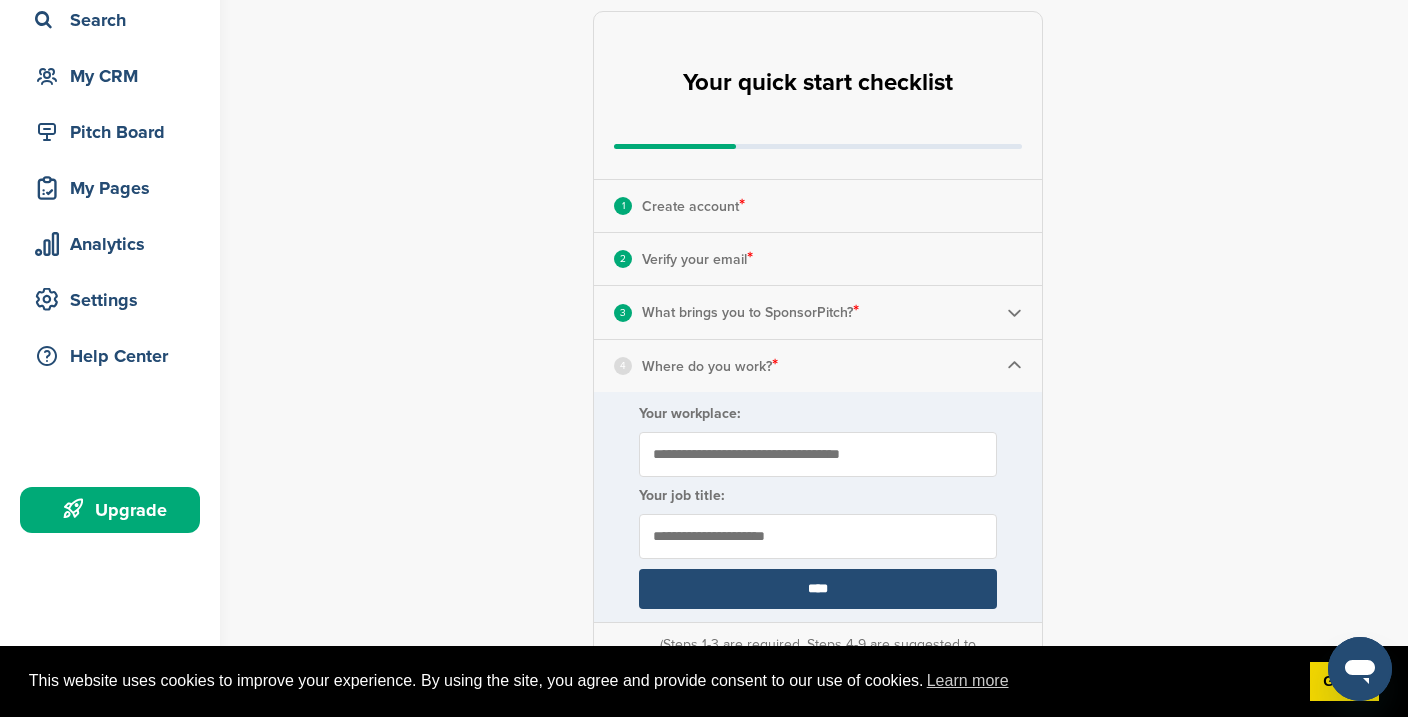click on "Your workplace:" at bounding box center [818, 454] 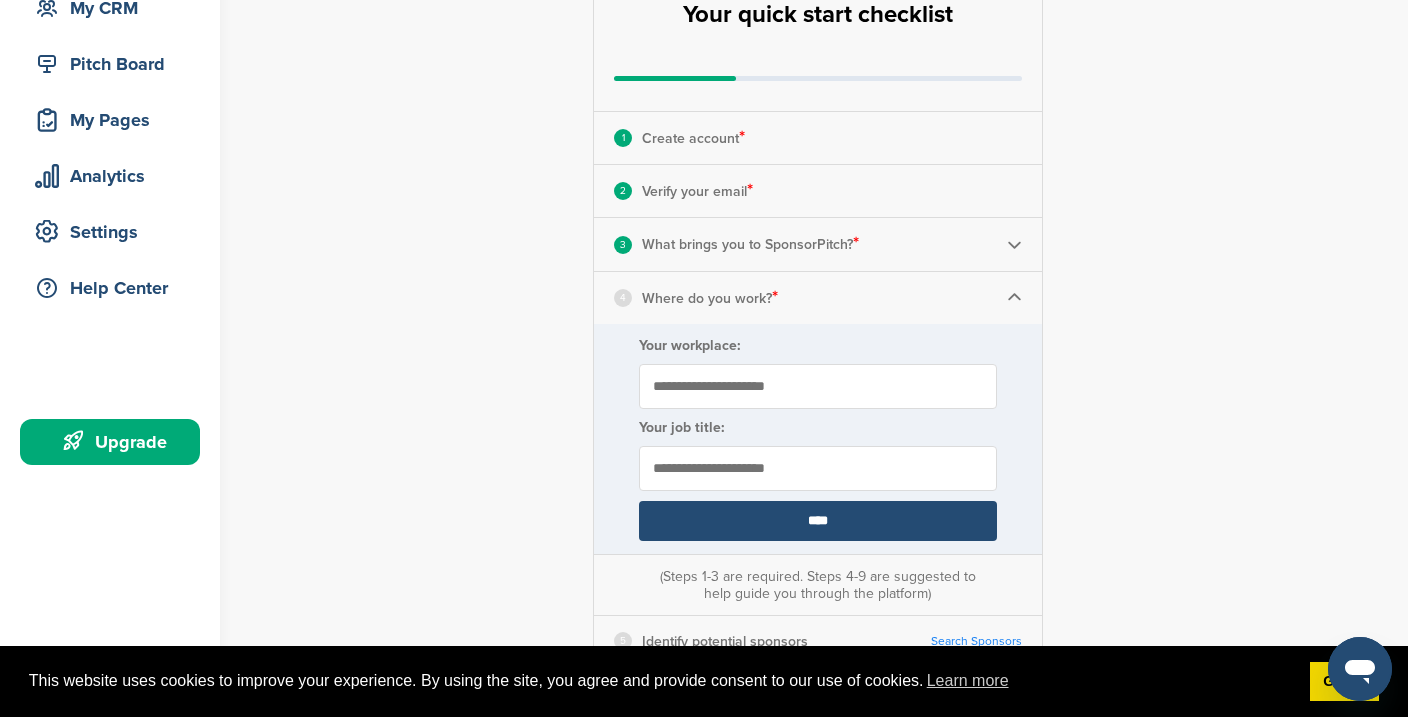 scroll, scrollTop: 221, scrollLeft: 0, axis: vertical 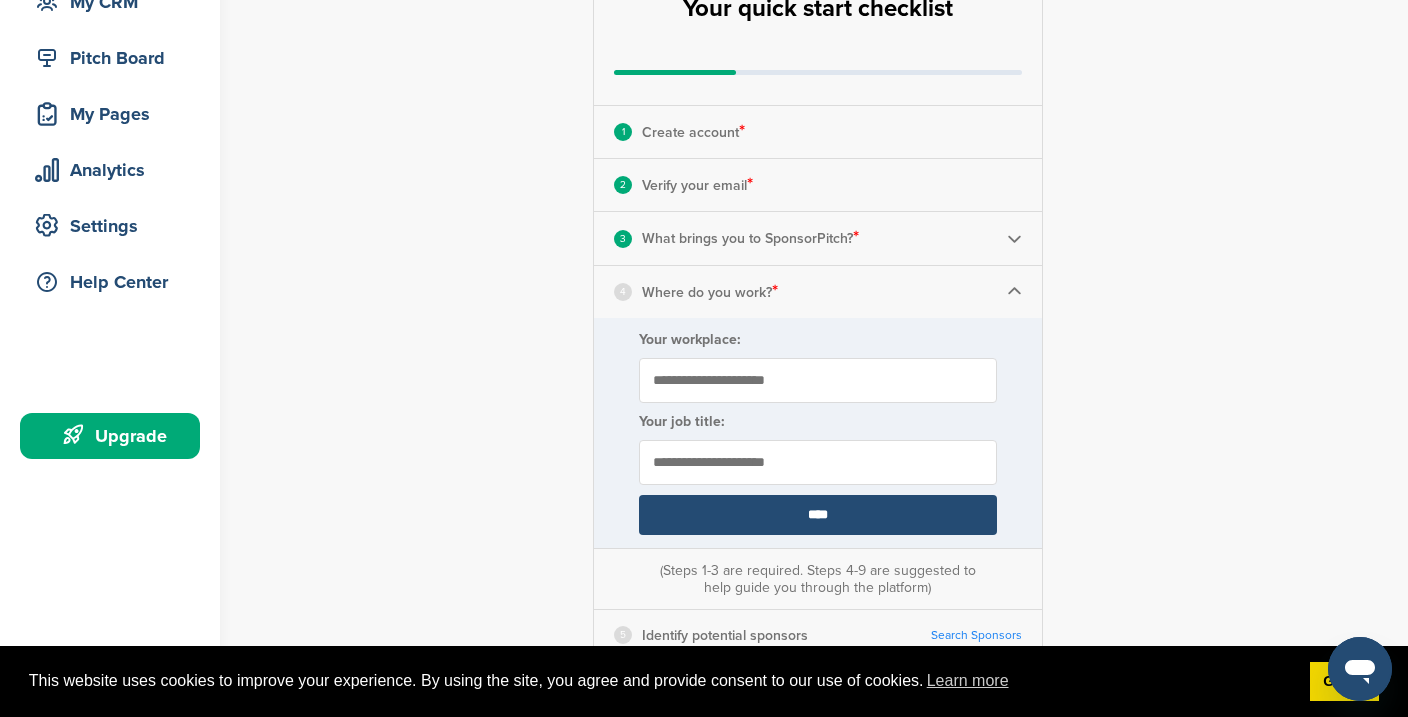 type on "**********" 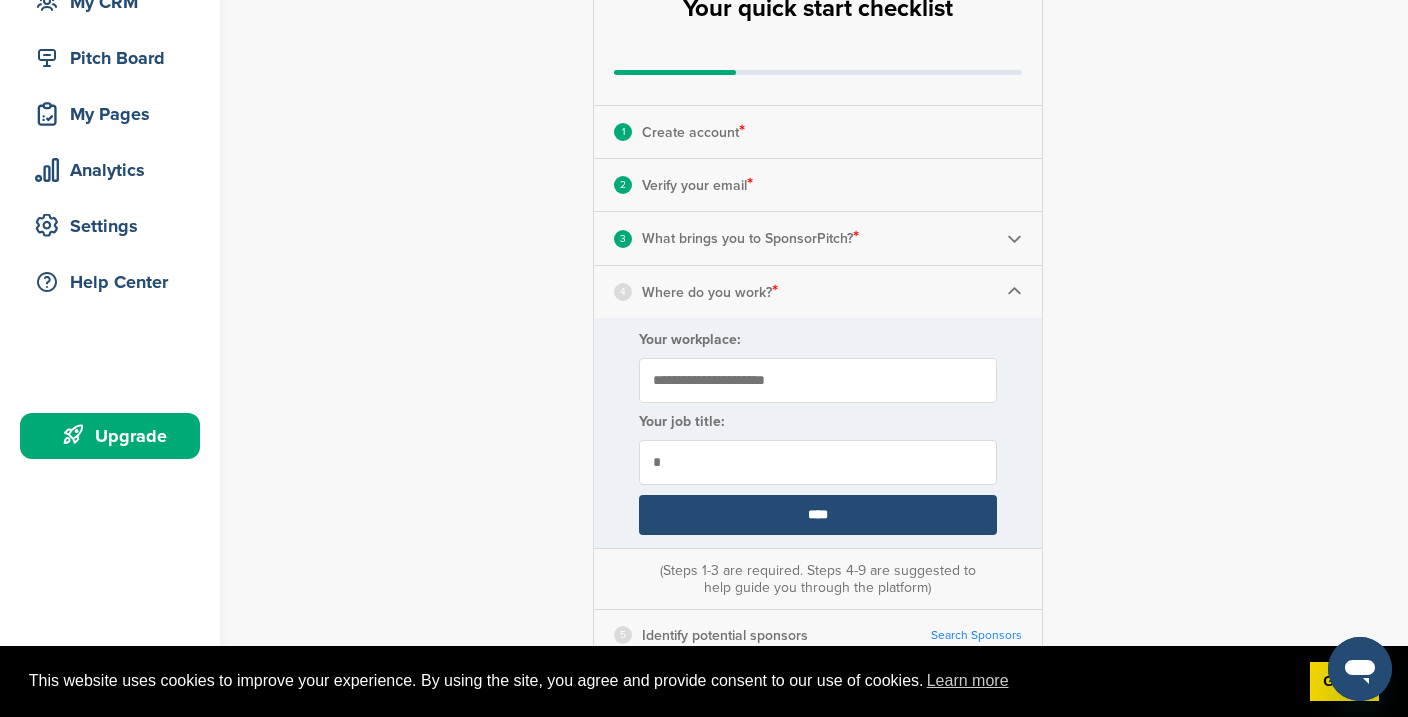 click on "****" at bounding box center (818, 515) 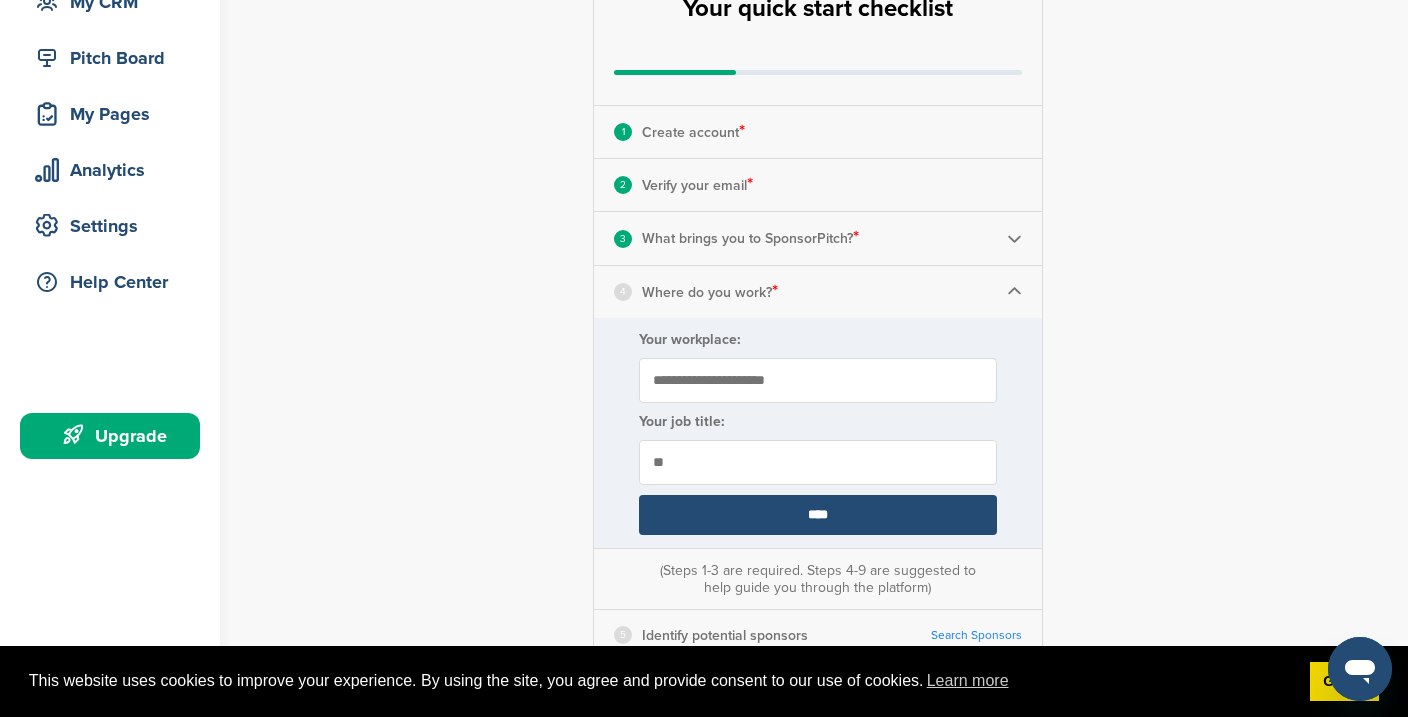 type on "*" 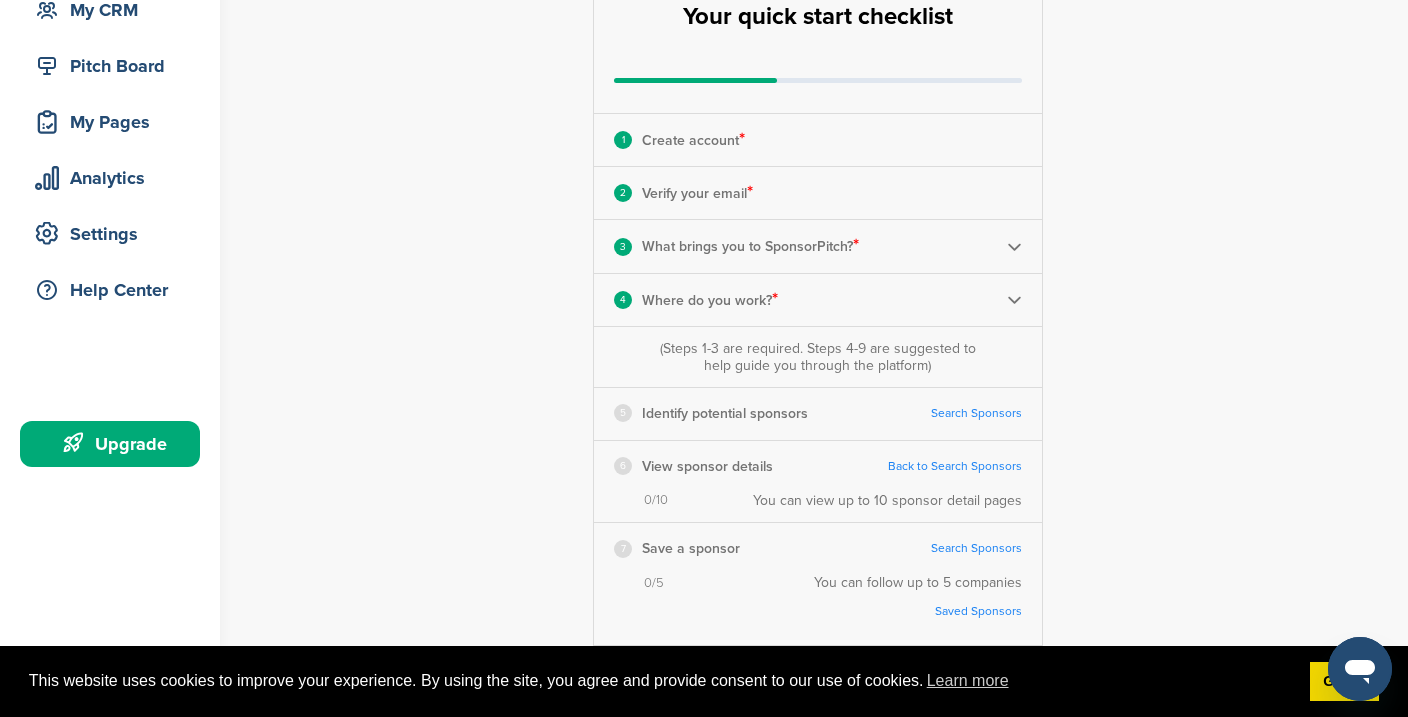 scroll, scrollTop: 207, scrollLeft: 0, axis: vertical 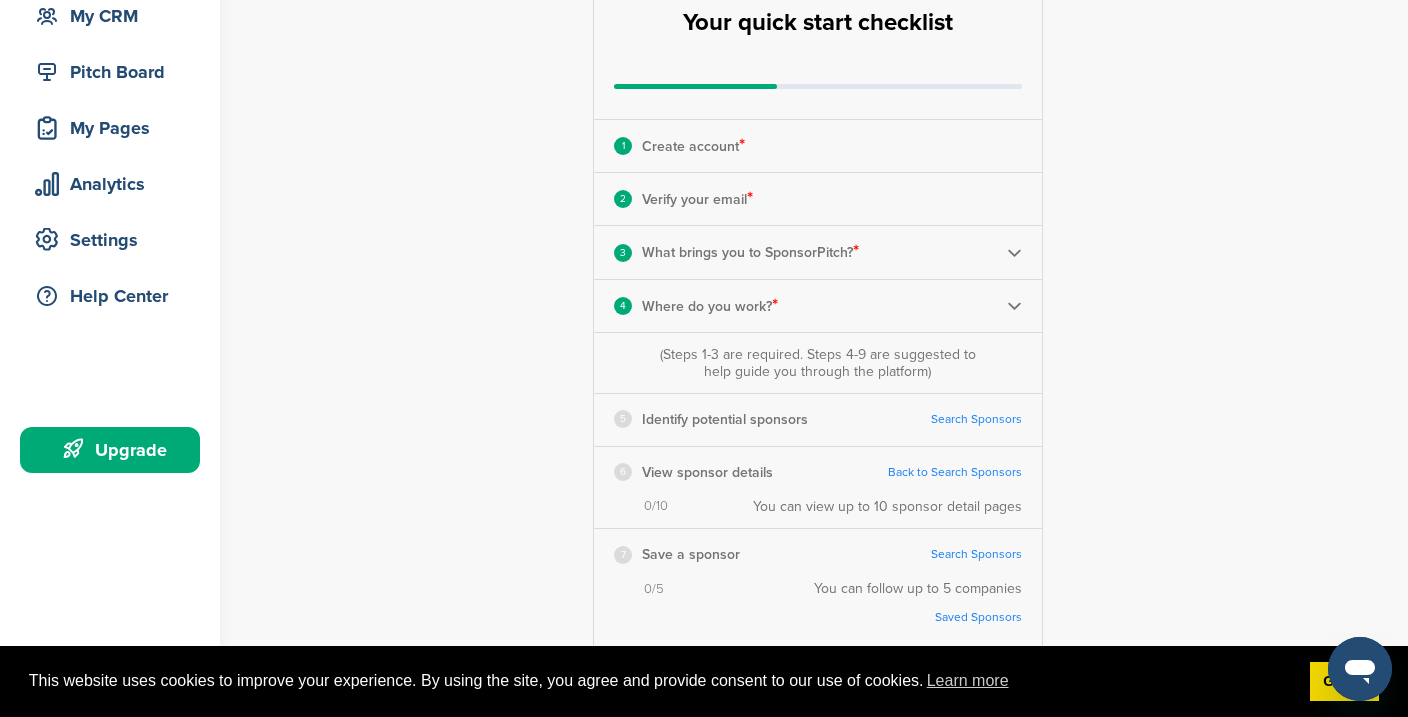 click on "Search Sponsors" at bounding box center [976, 419] 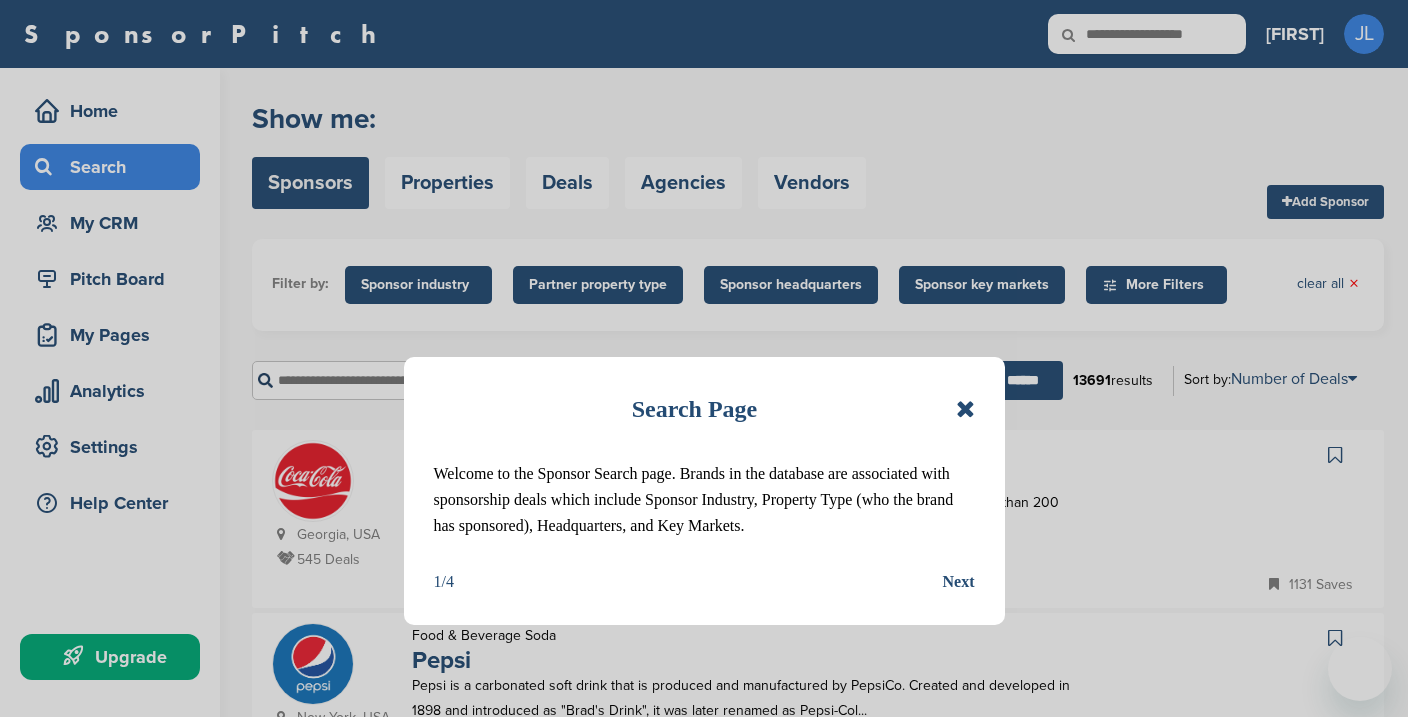 scroll, scrollTop: 0, scrollLeft: 0, axis: both 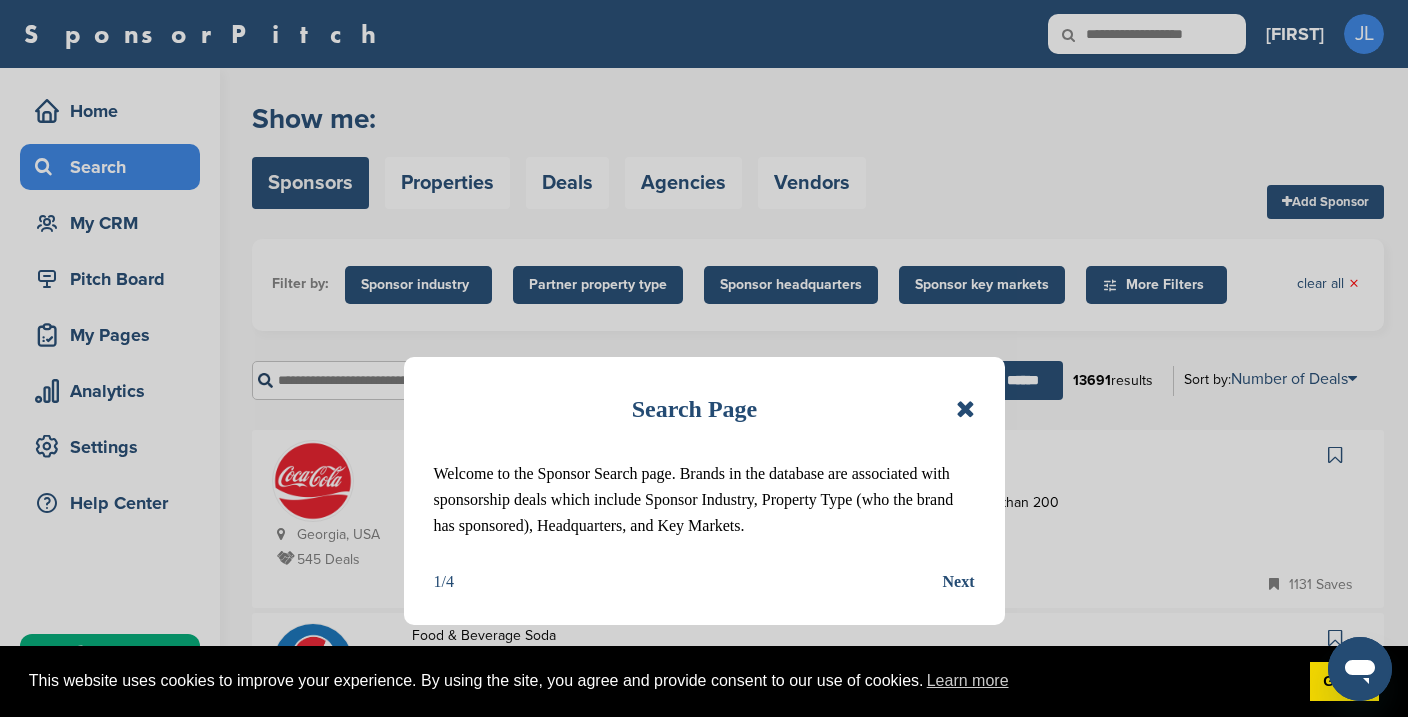 click at bounding box center [965, 409] 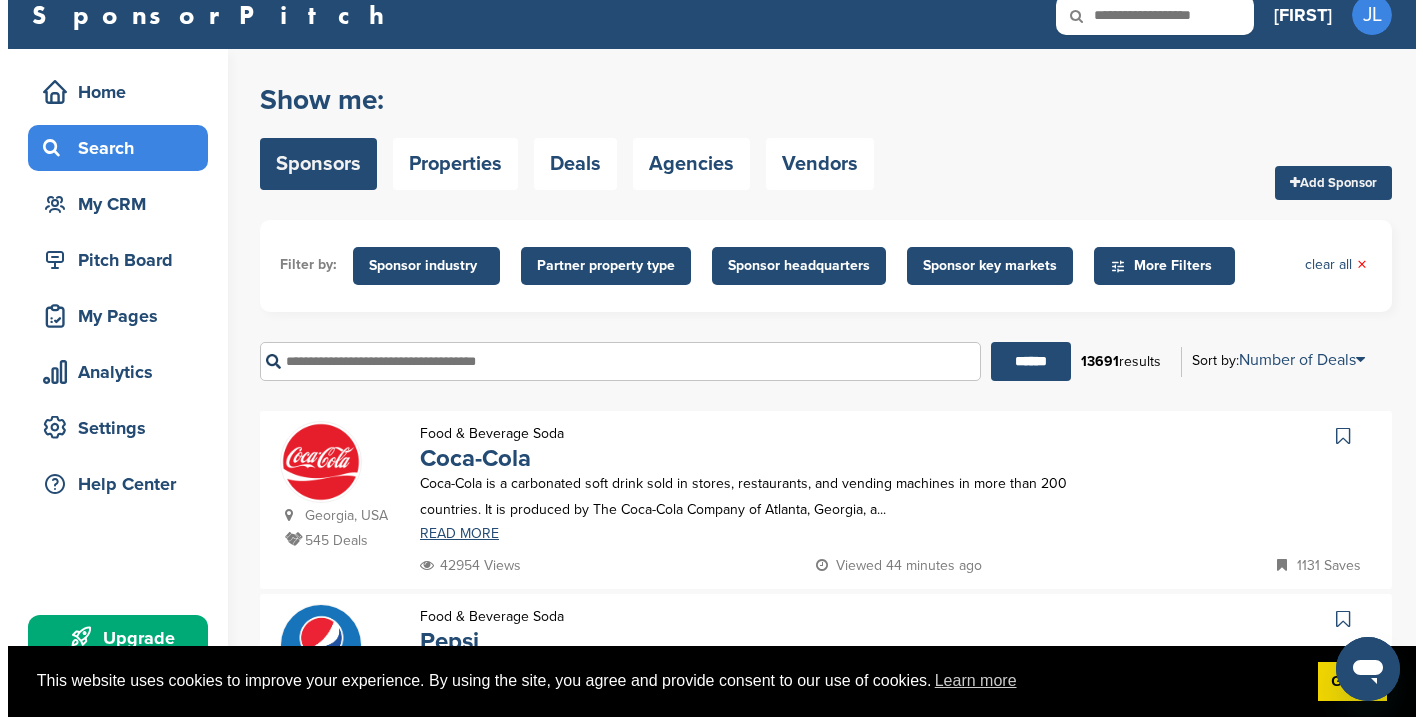 scroll, scrollTop: 0, scrollLeft: 0, axis: both 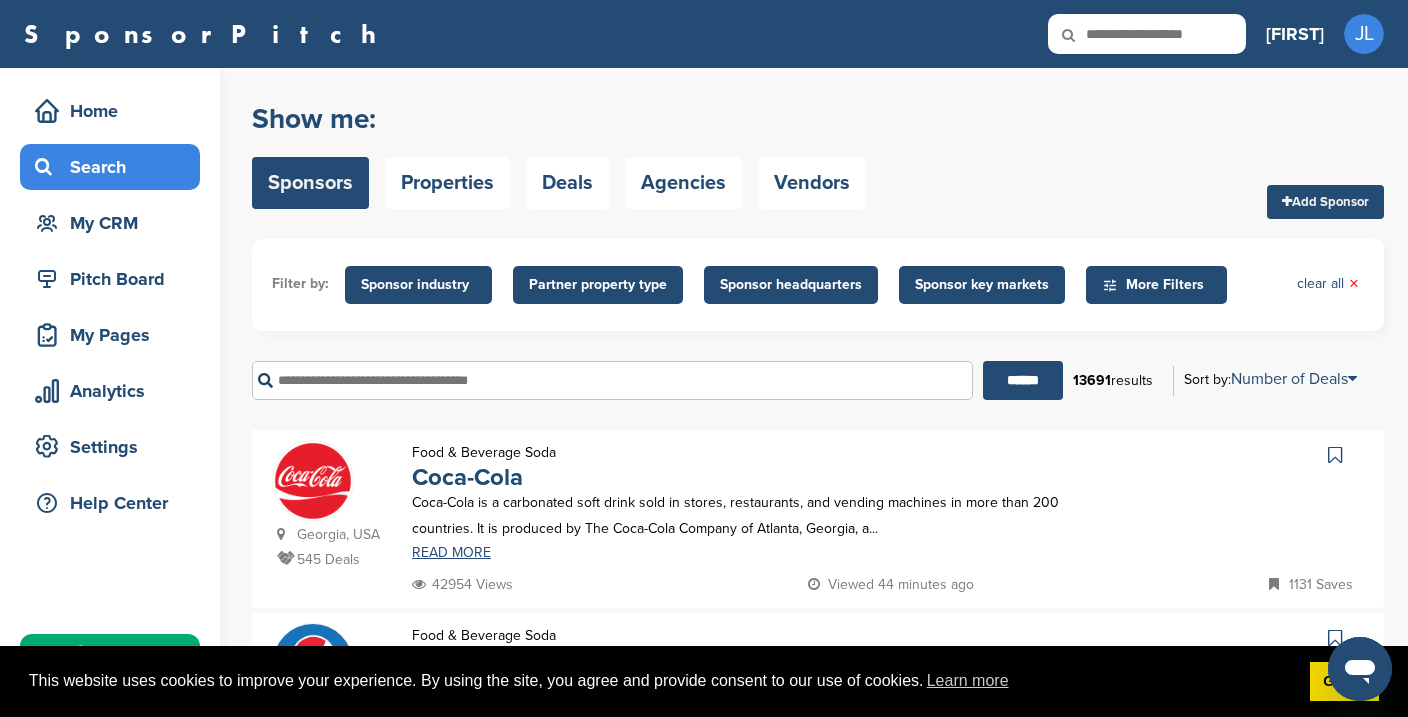 click on "Sponsor industry" at bounding box center [418, 285] 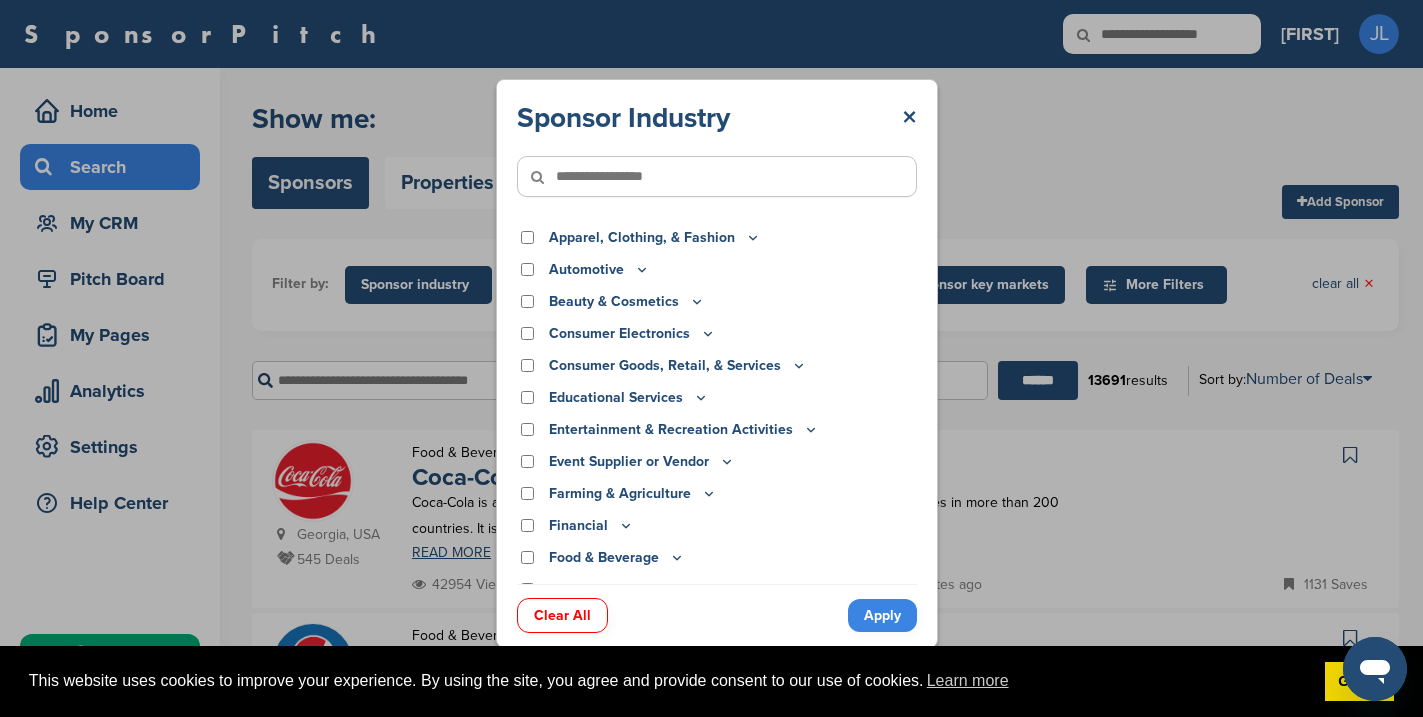 scroll, scrollTop: 8, scrollLeft: 0, axis: vertical 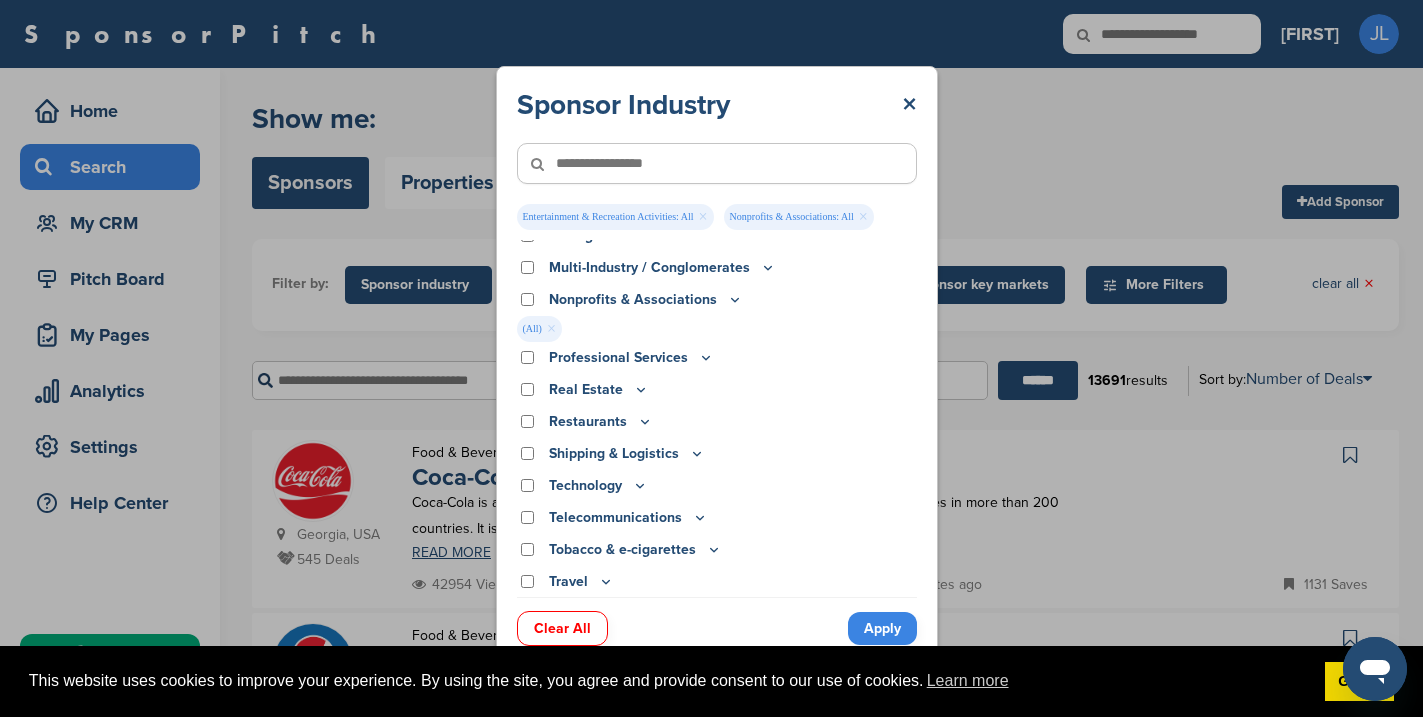 click on "Apply" at bounding box center [882, 628] 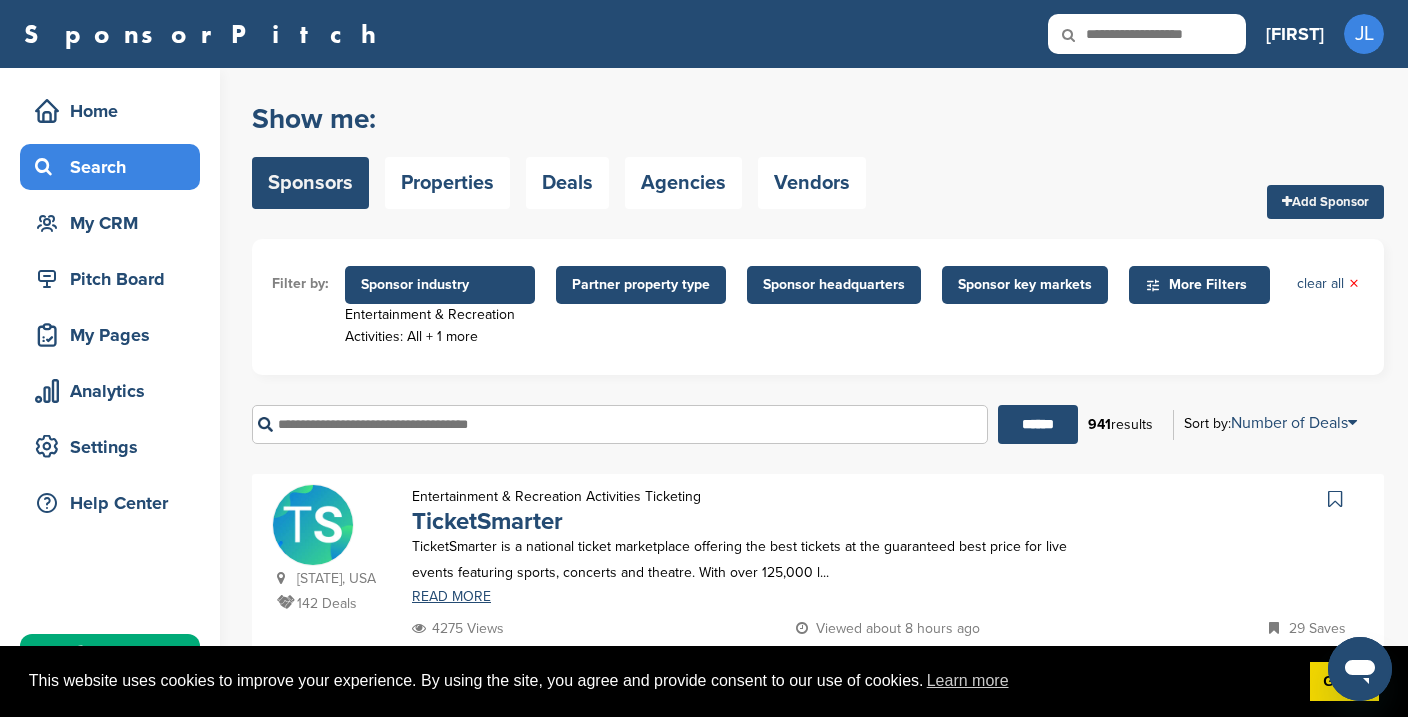 click on "Partner property type" at bounding box center [641, 285] 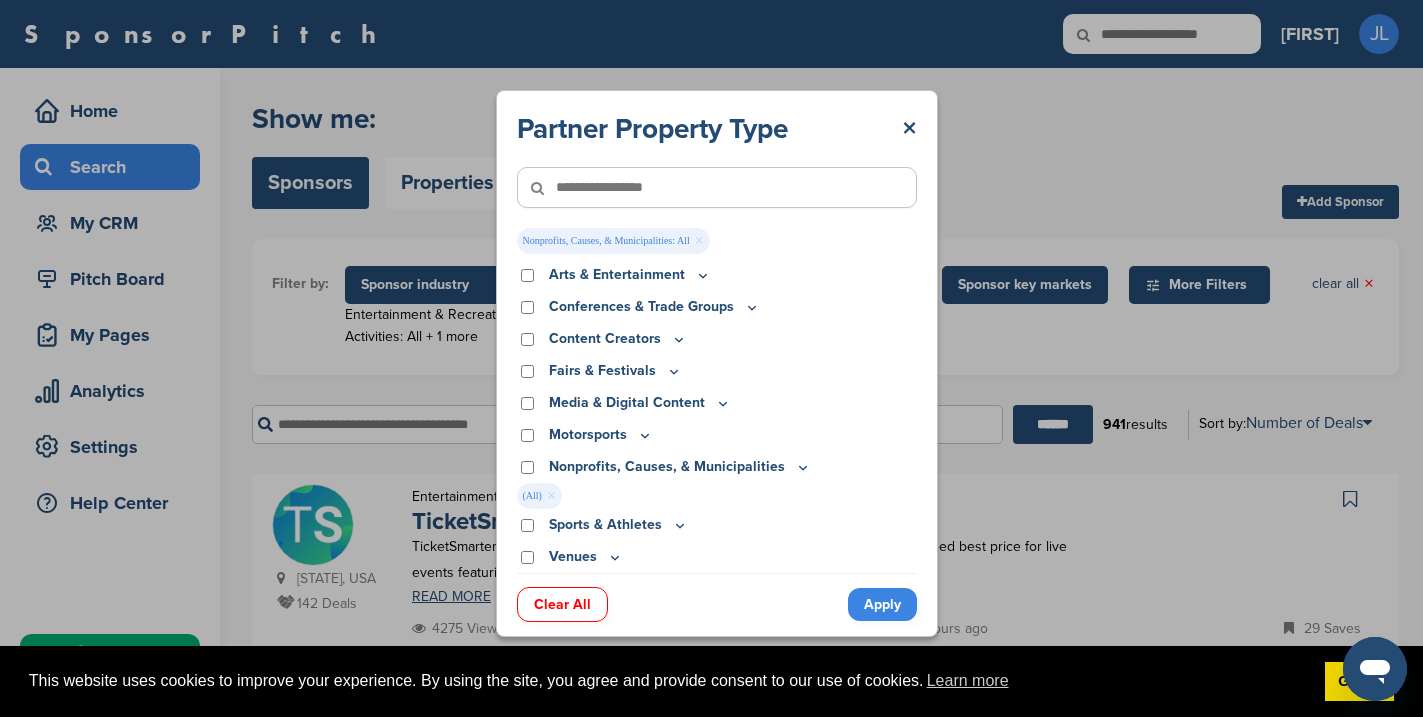 click on "Apply" at bounding box center [882, 604] 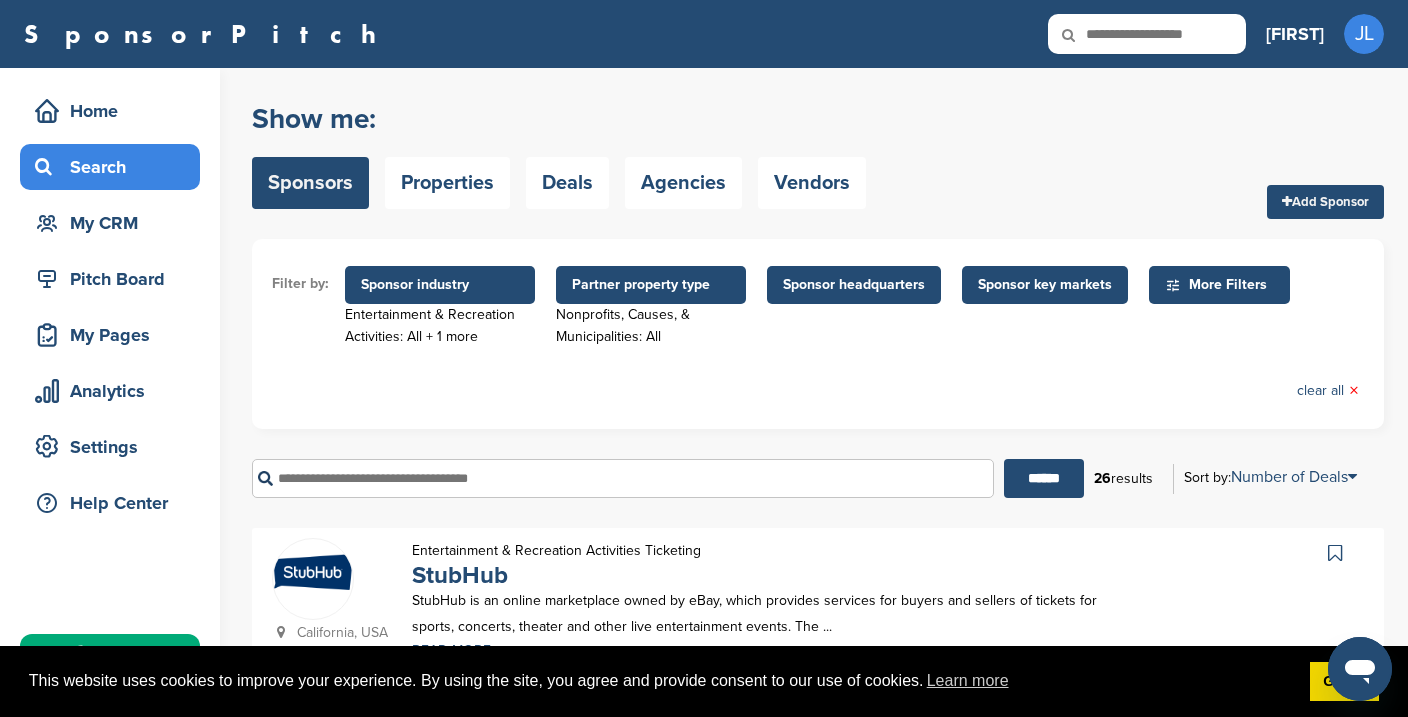 click on "Sponsor headquarters" at bounding box center (854, 285) 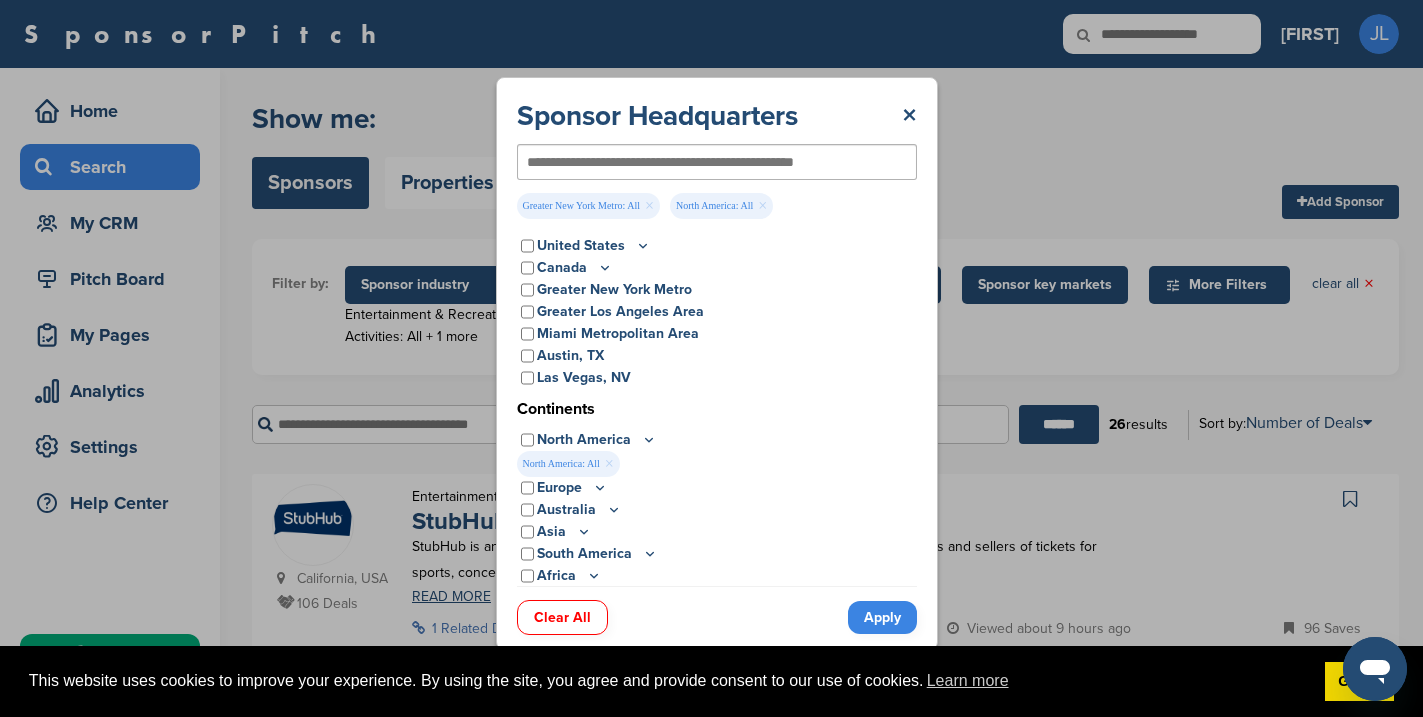 scroll, scrollTop: 0, scrollLeft: 0, axis: both 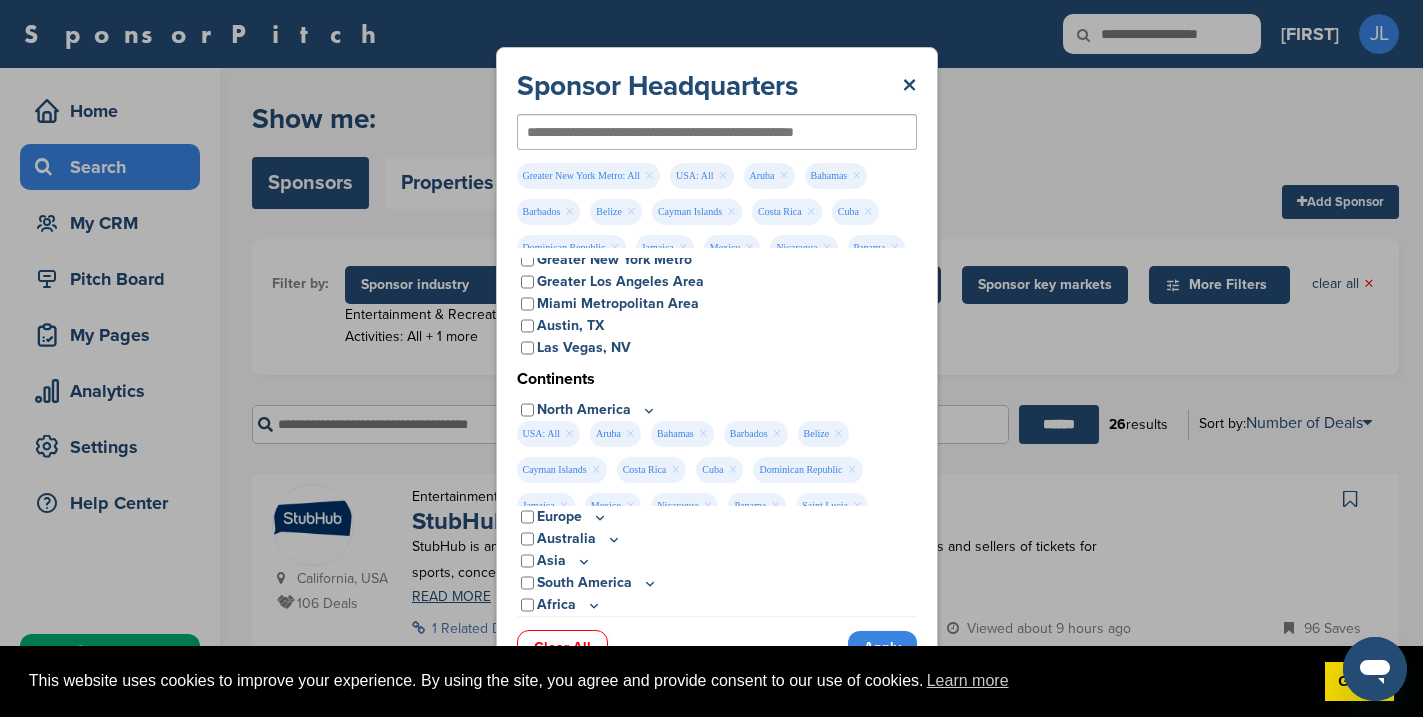 drag, startPoint x: 553, startPoint y: 430, endPoint x: 554, endPoint y: 454, distance: 24.020824 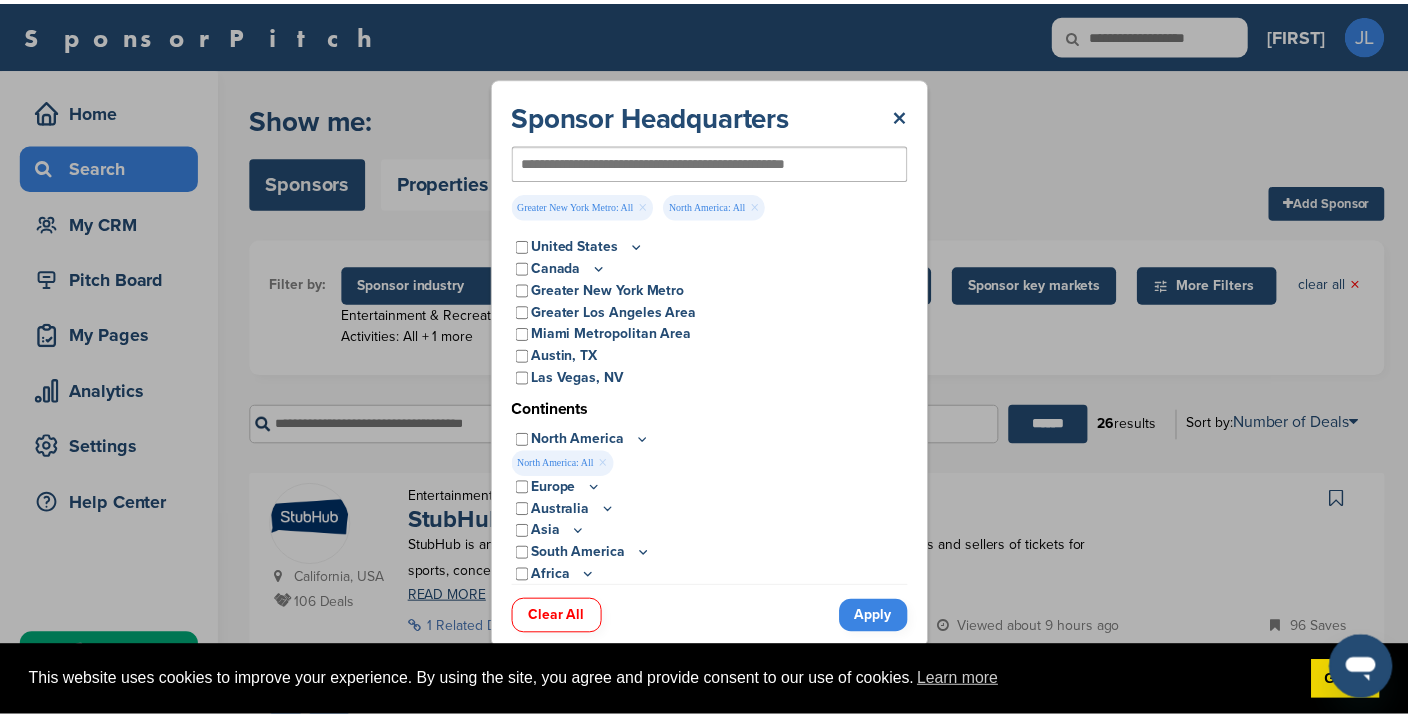 scroll, scrollTop: 26, scrollLeft: 0, axis: vertical 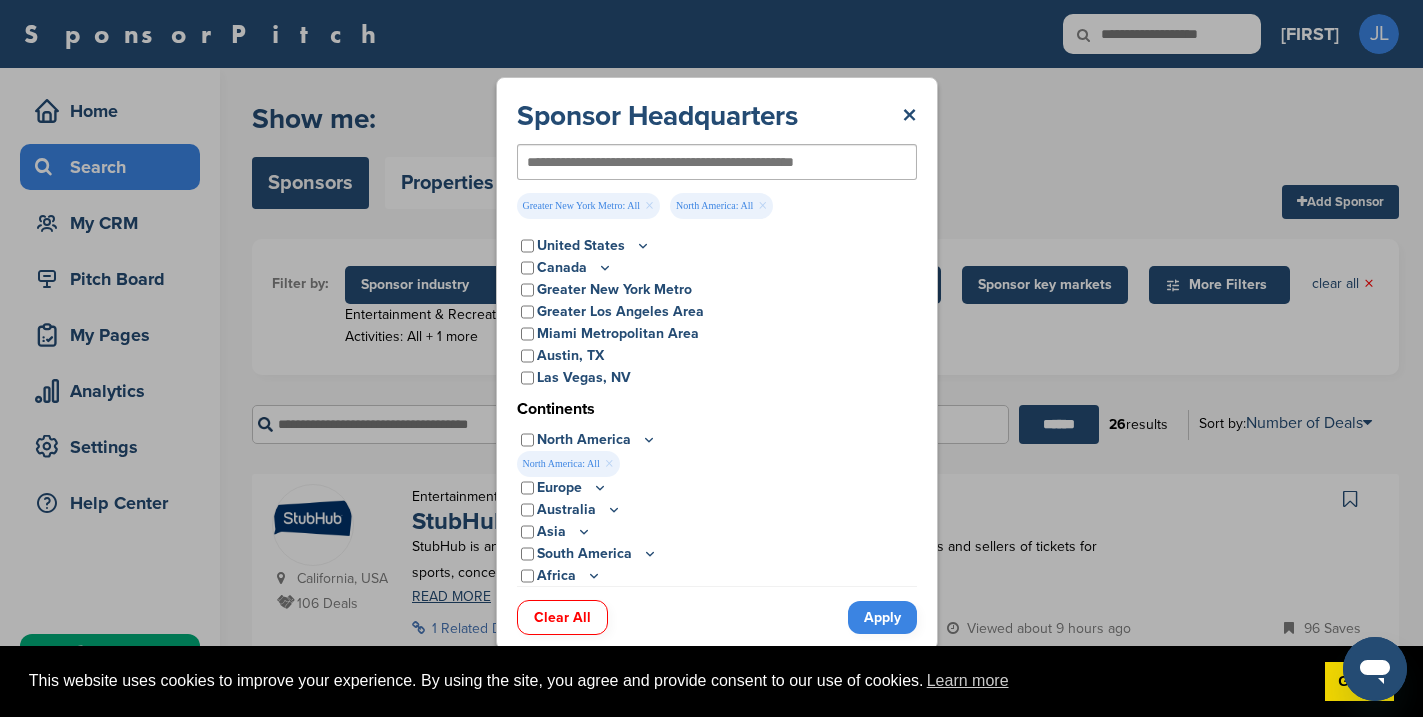 click on "Apply" at bounding box center [882, 617] 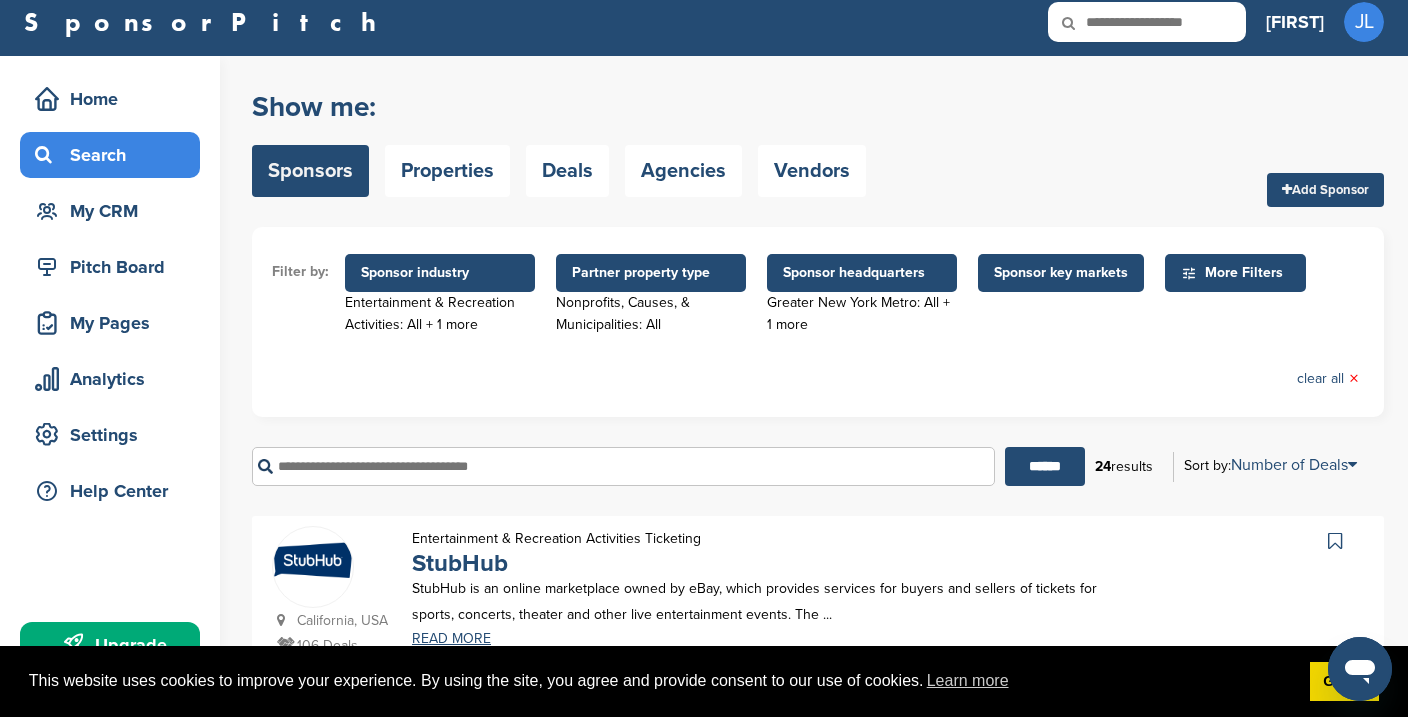 scroll, scrollTop: 15, scrollLeft: 0, axis: vertical 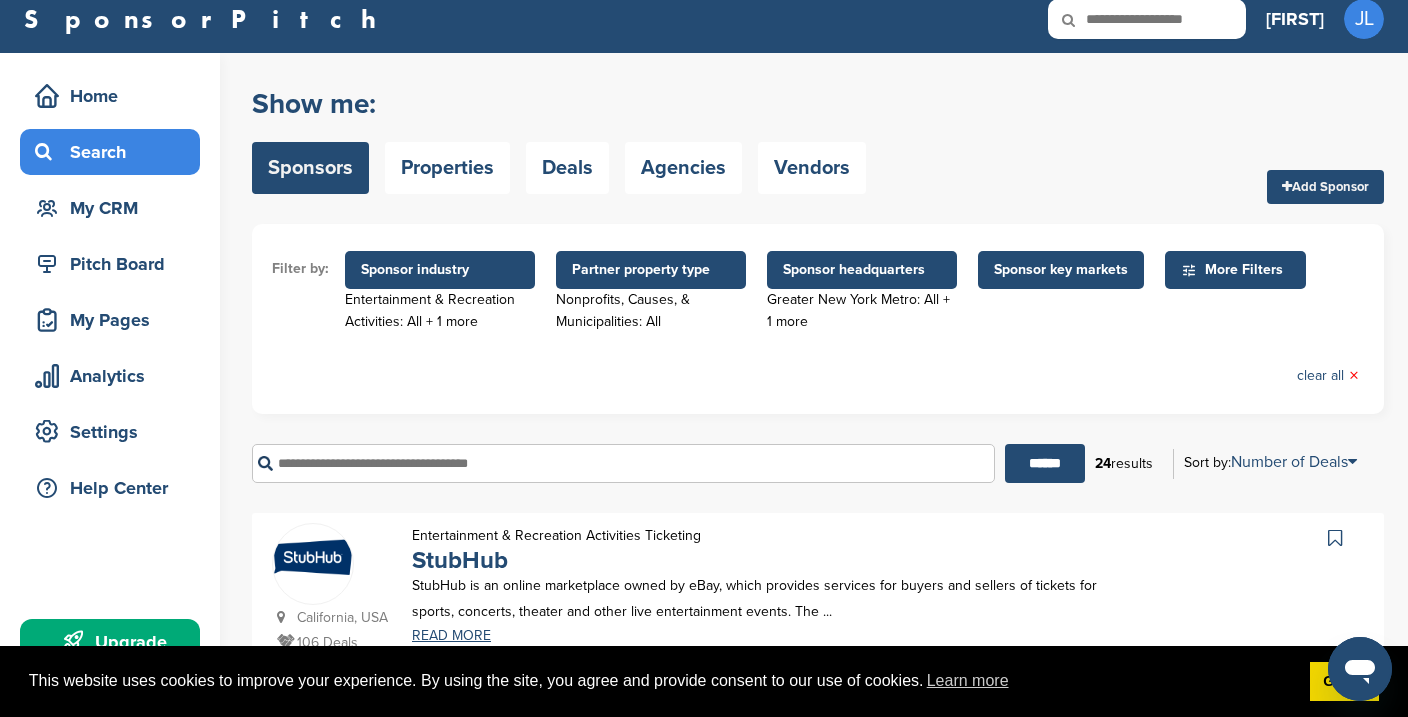 click on "Sponsor key markets" at bounding box center (1061, 270) 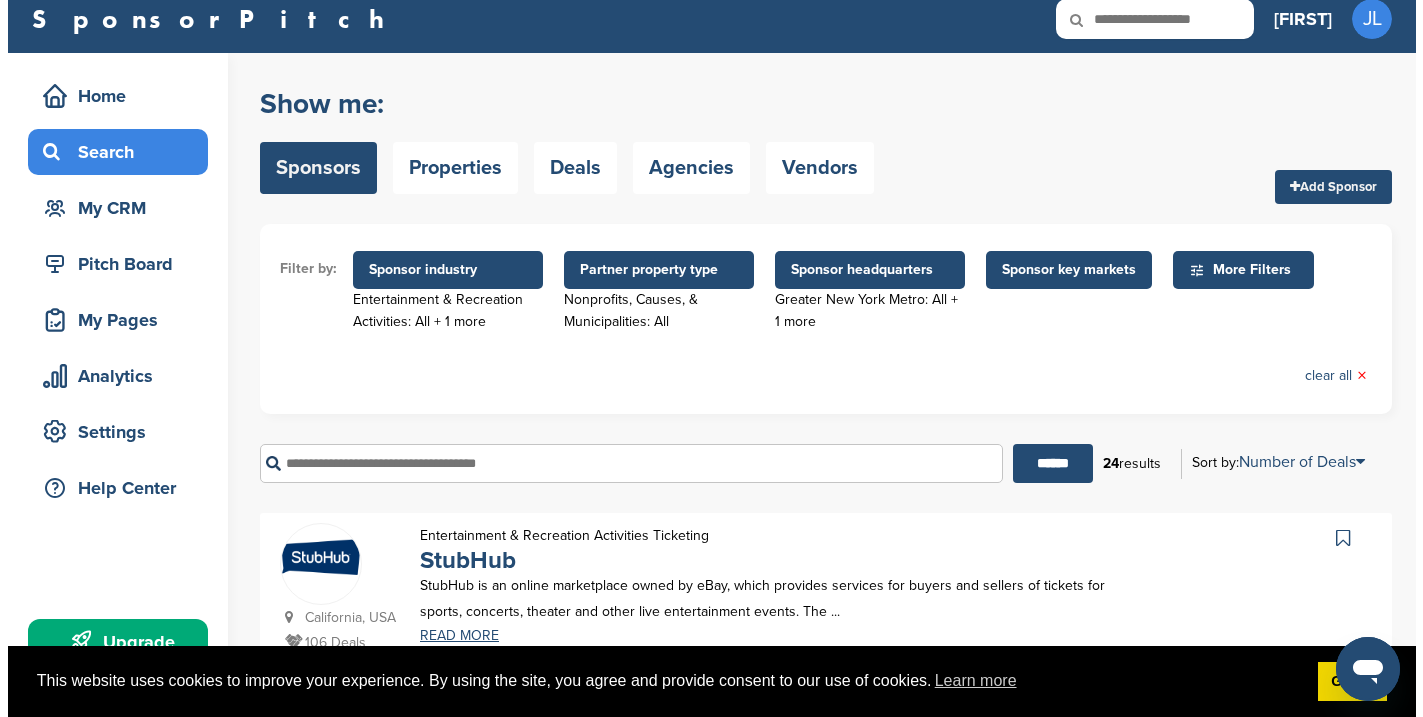 scroll, scrollTop: 0, scrollLeft: 0, axis: both 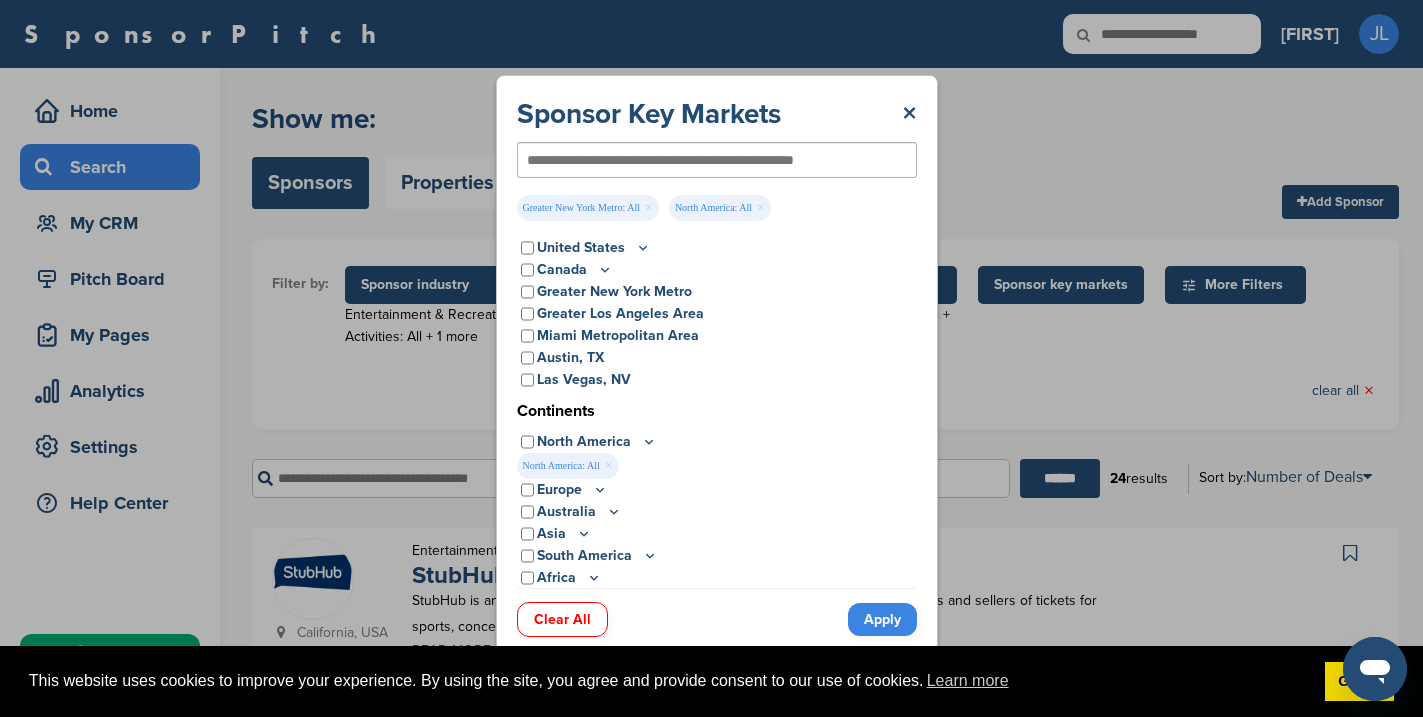 click on "Apply" at bounding box center [882, 619] 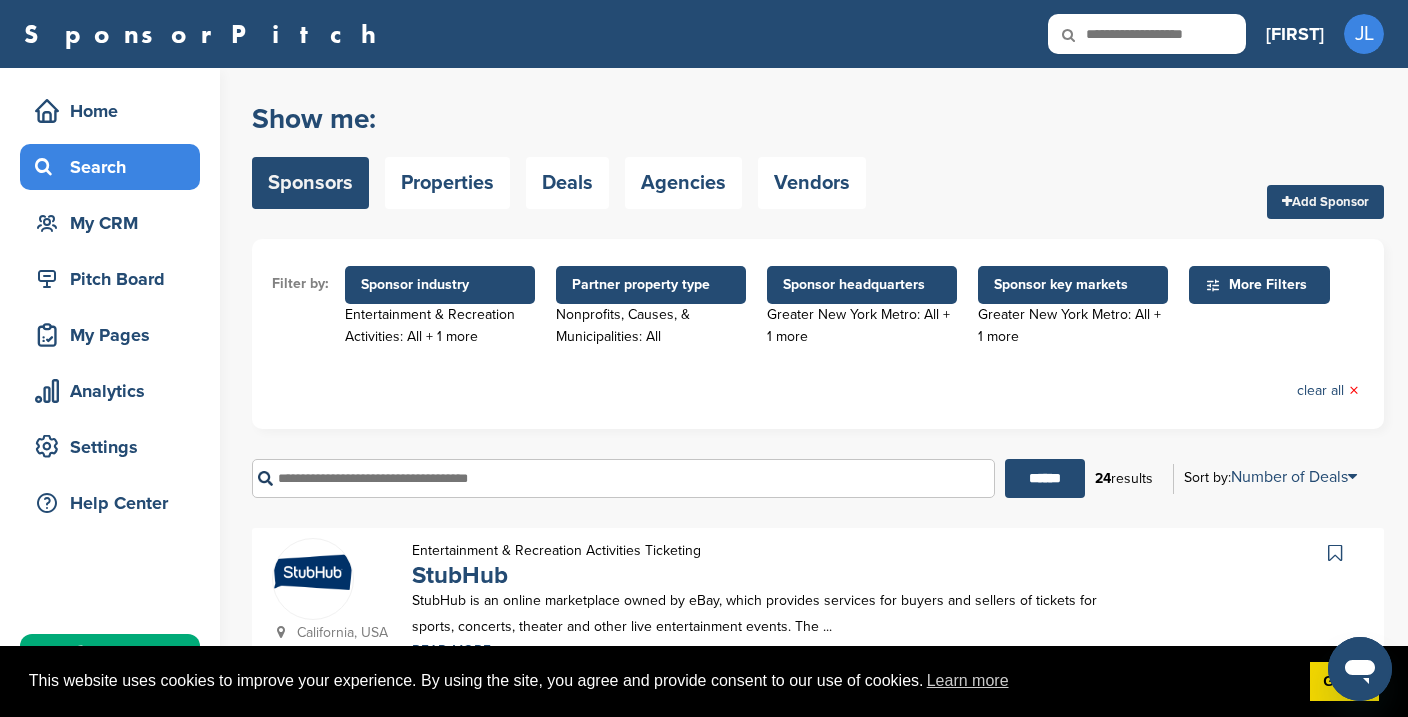 click on "More Filters" at bounding box center [1262, 285] 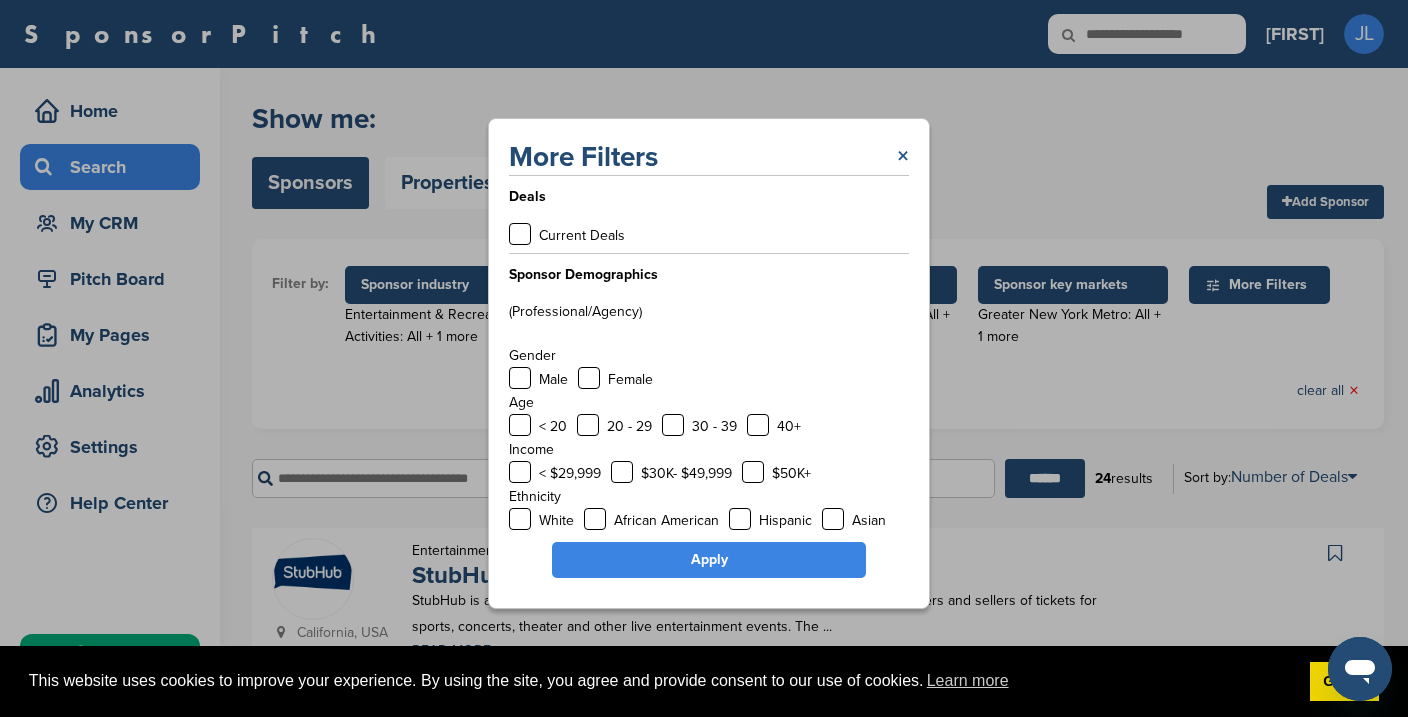 click on "×" at bounding box center [903, 157] 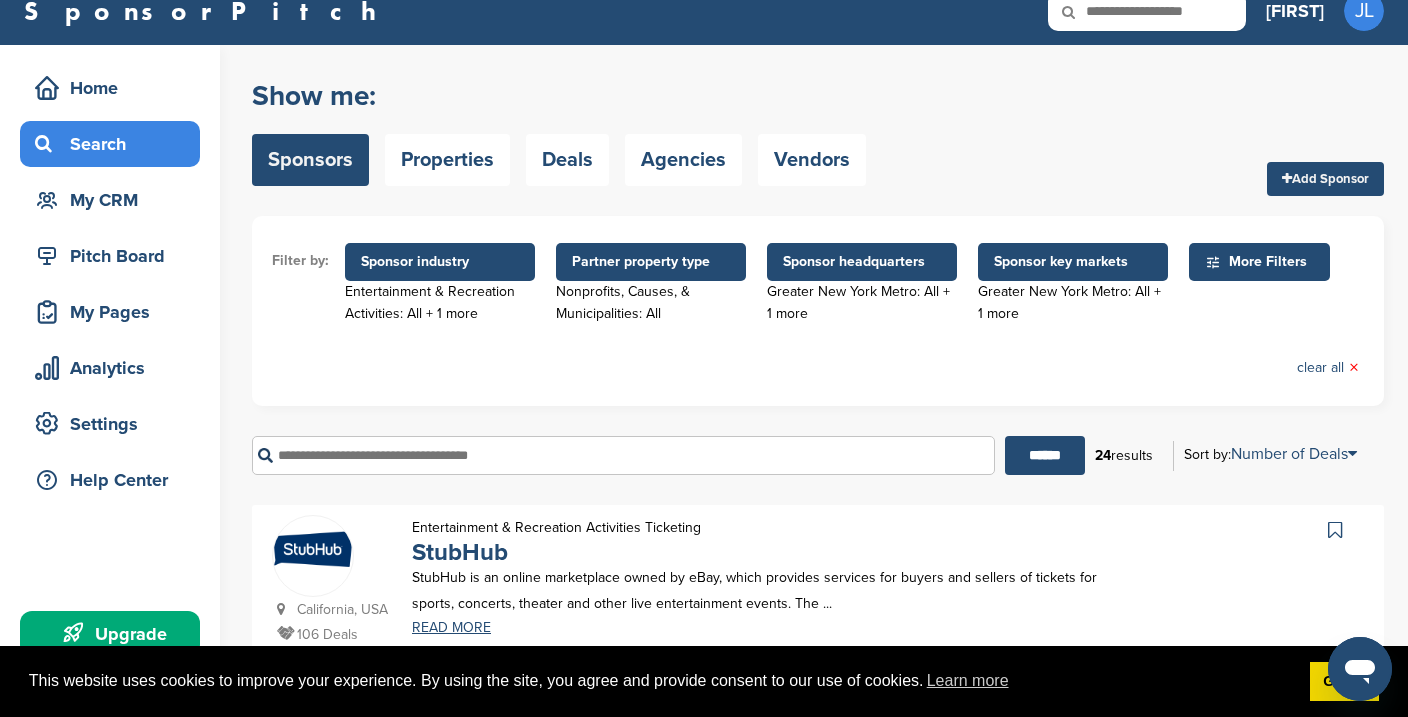 scroll, scrollTop: 0, scrollLeft: 0, axis: both 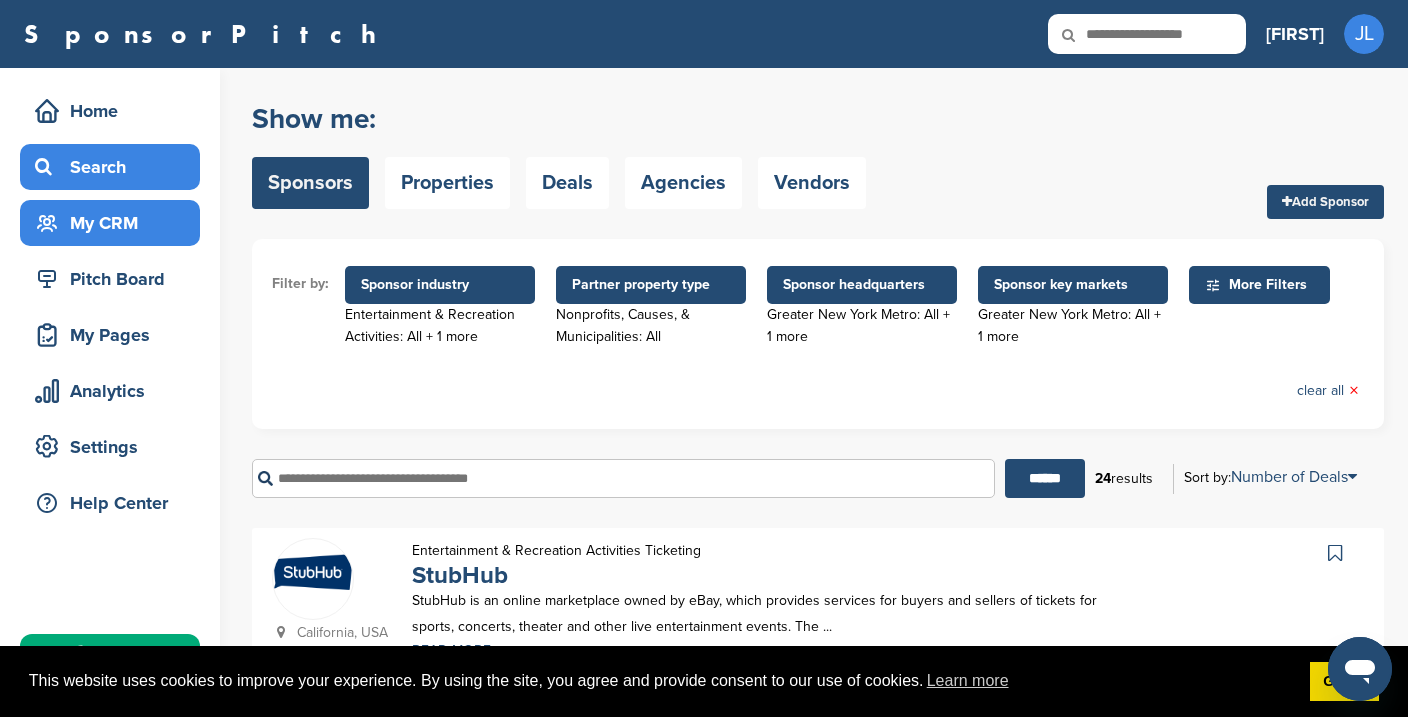 click on "My CRM" at bounding box center (115, 223) 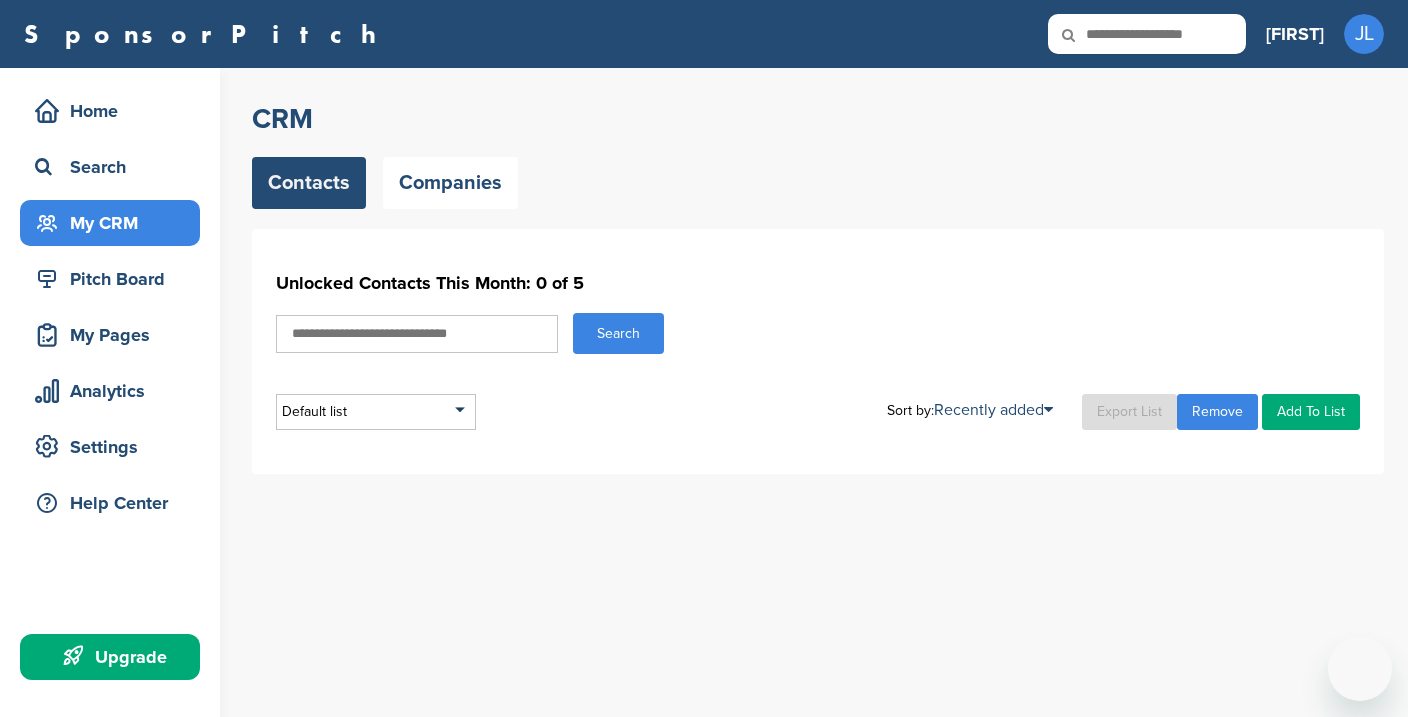 scroll, scrollTop: 0, scrollLeft: 0, axis: both 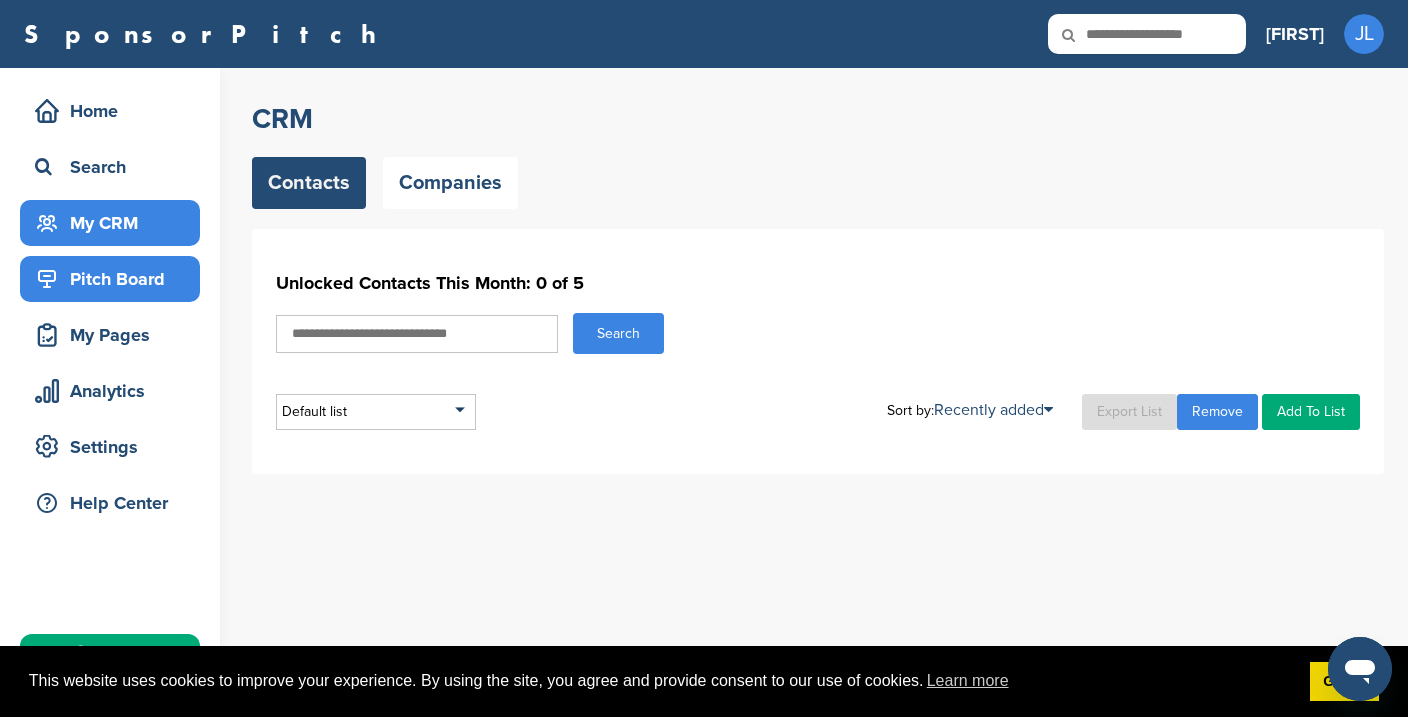 click on "Pitch Board" at bounding box center [115, 279] 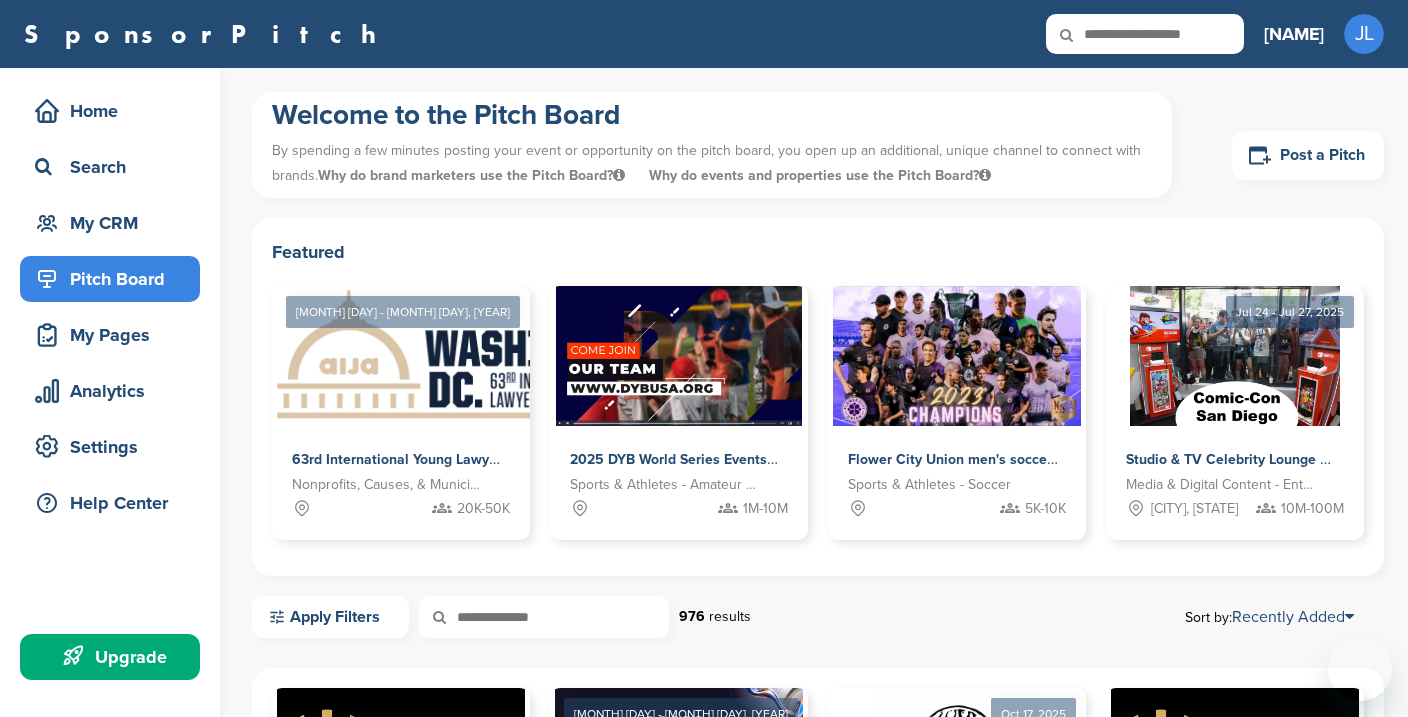 scroll, scrollTop: 0, scrollLeft: 0, axis: both 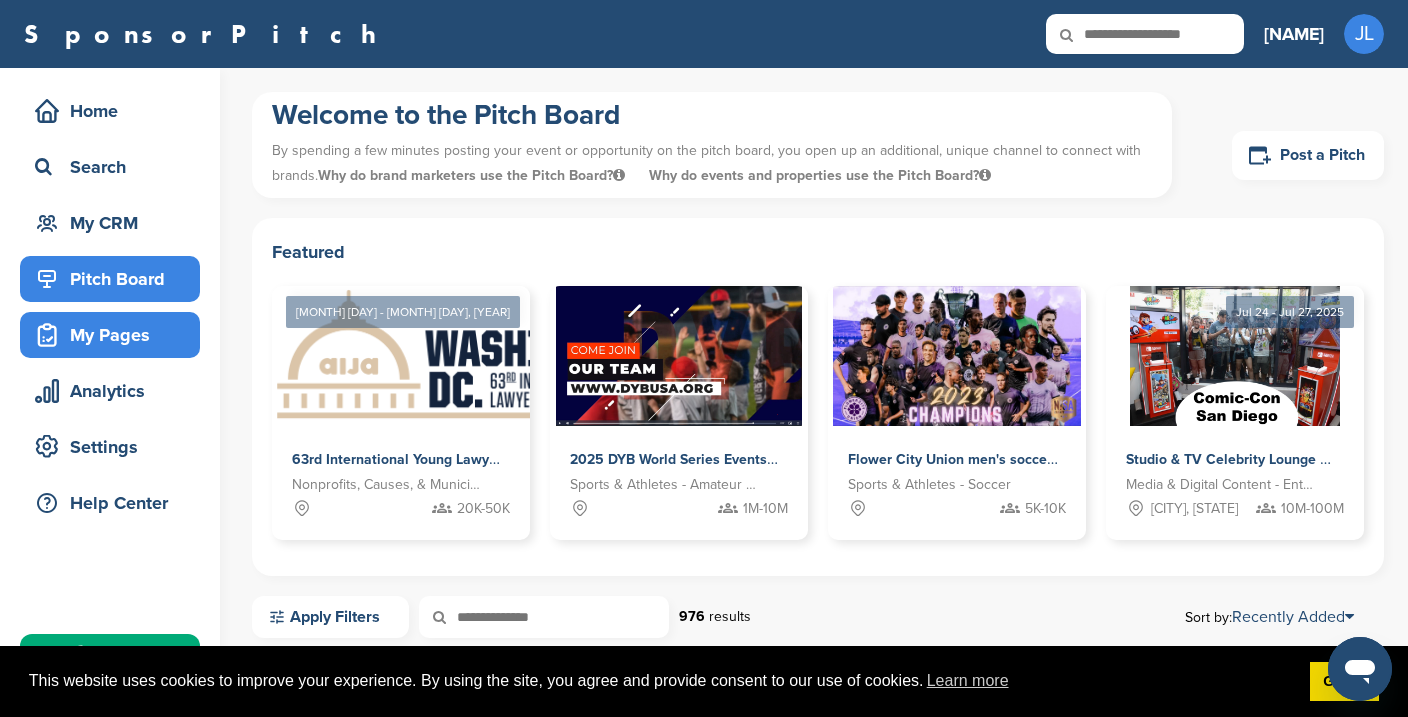 click on "My Pages" at bounding box center (115, 335) 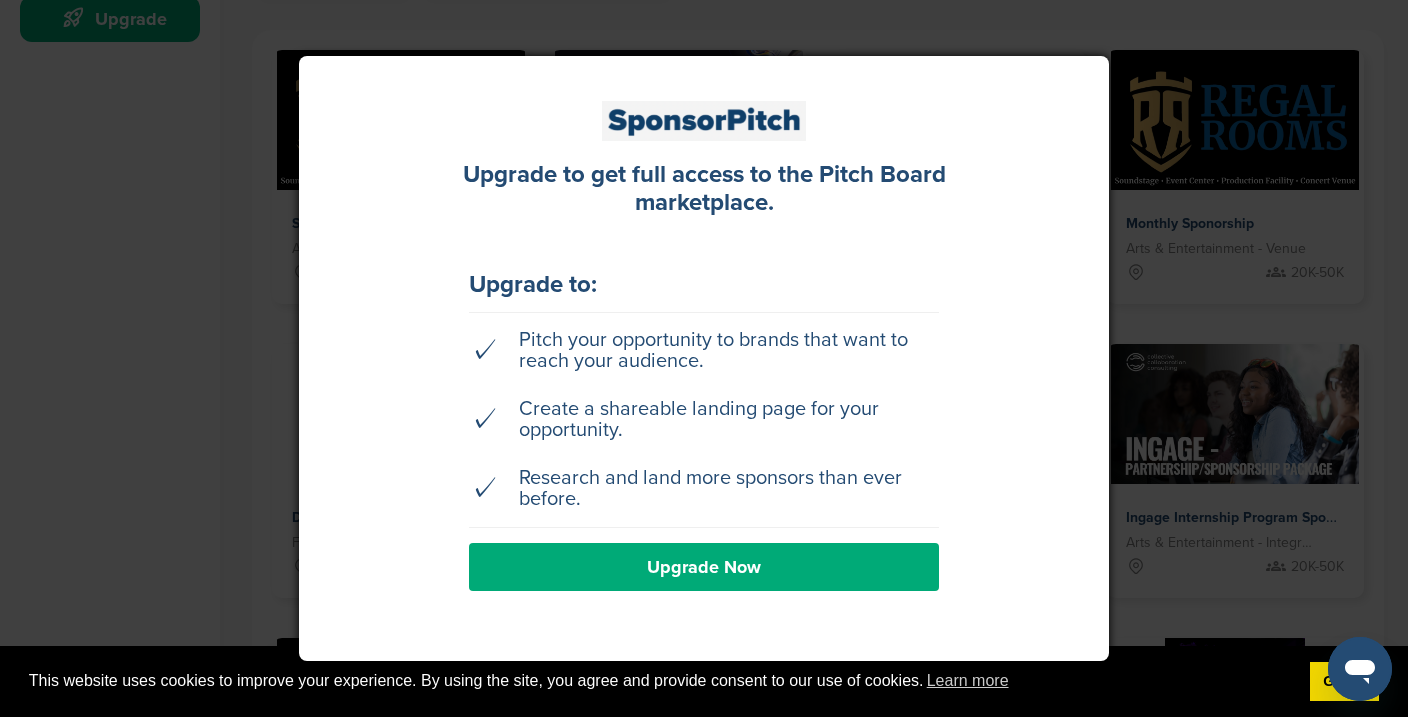 scroll, scrollTop: 697, scrollLeft: 0, axis: vertical 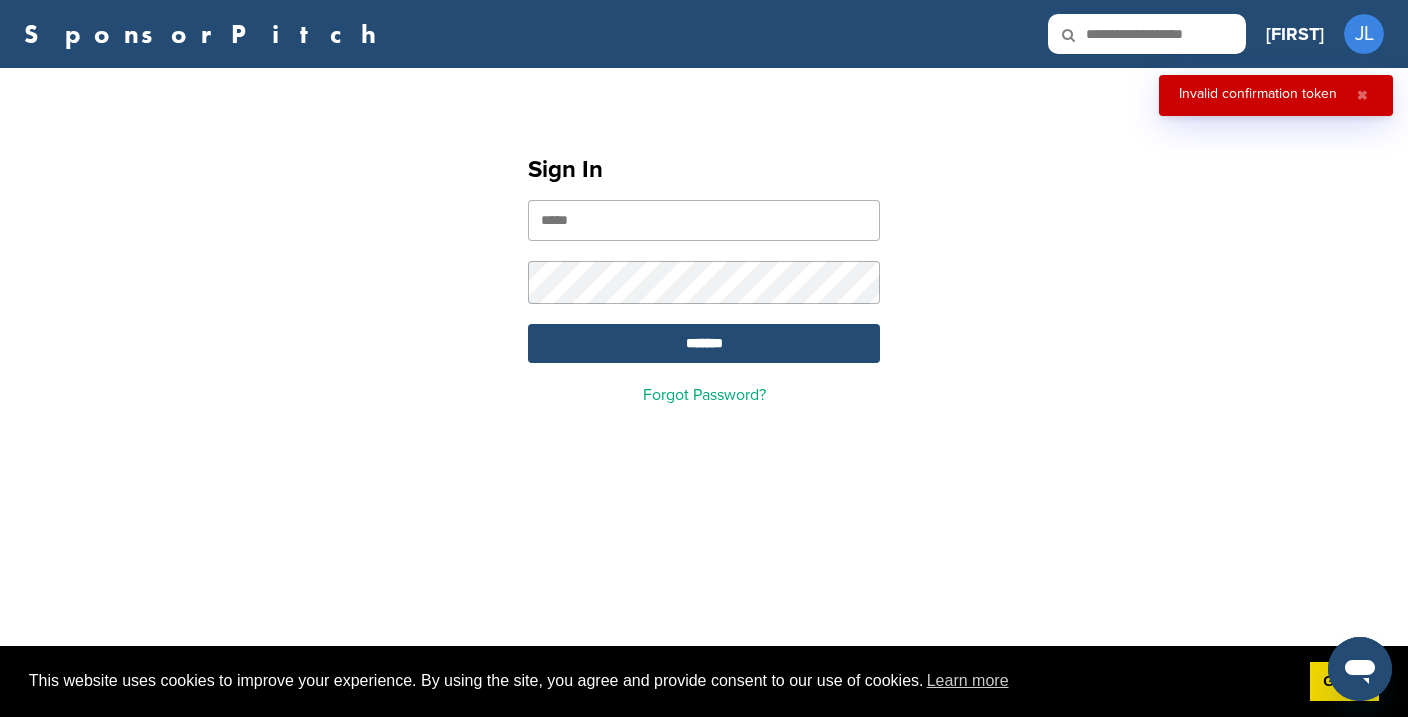 click at bounding box center [704, 220] 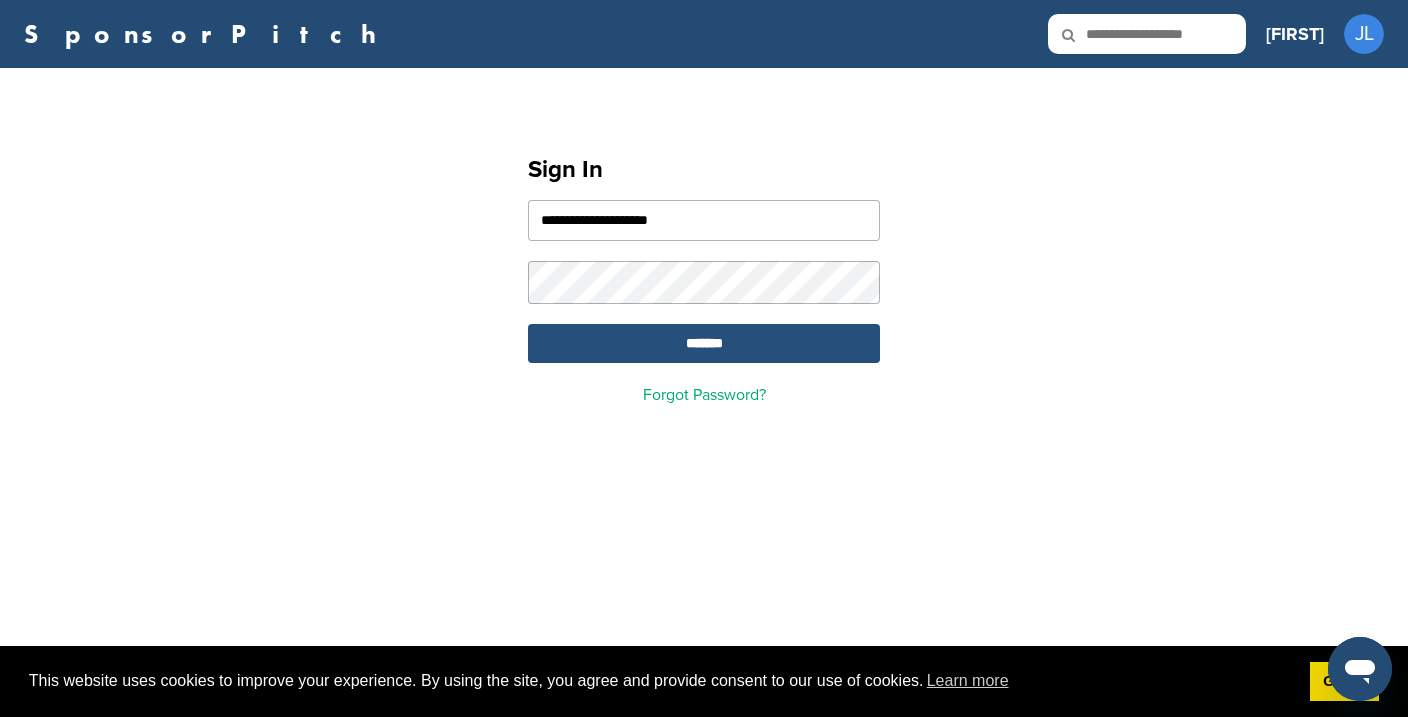 click on "*******" at bounding box center [704, 343] 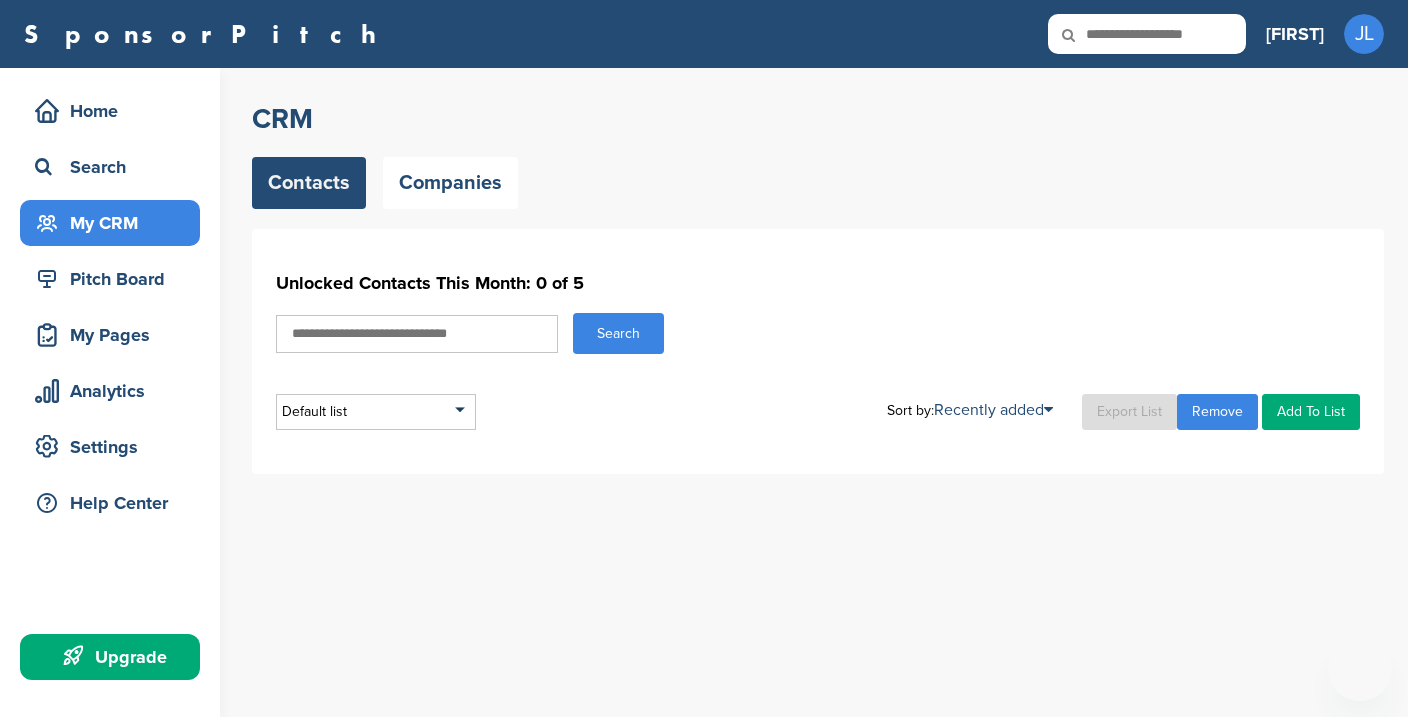 scroll, scrollTop: 0, scrollLeft: 0, axis: both 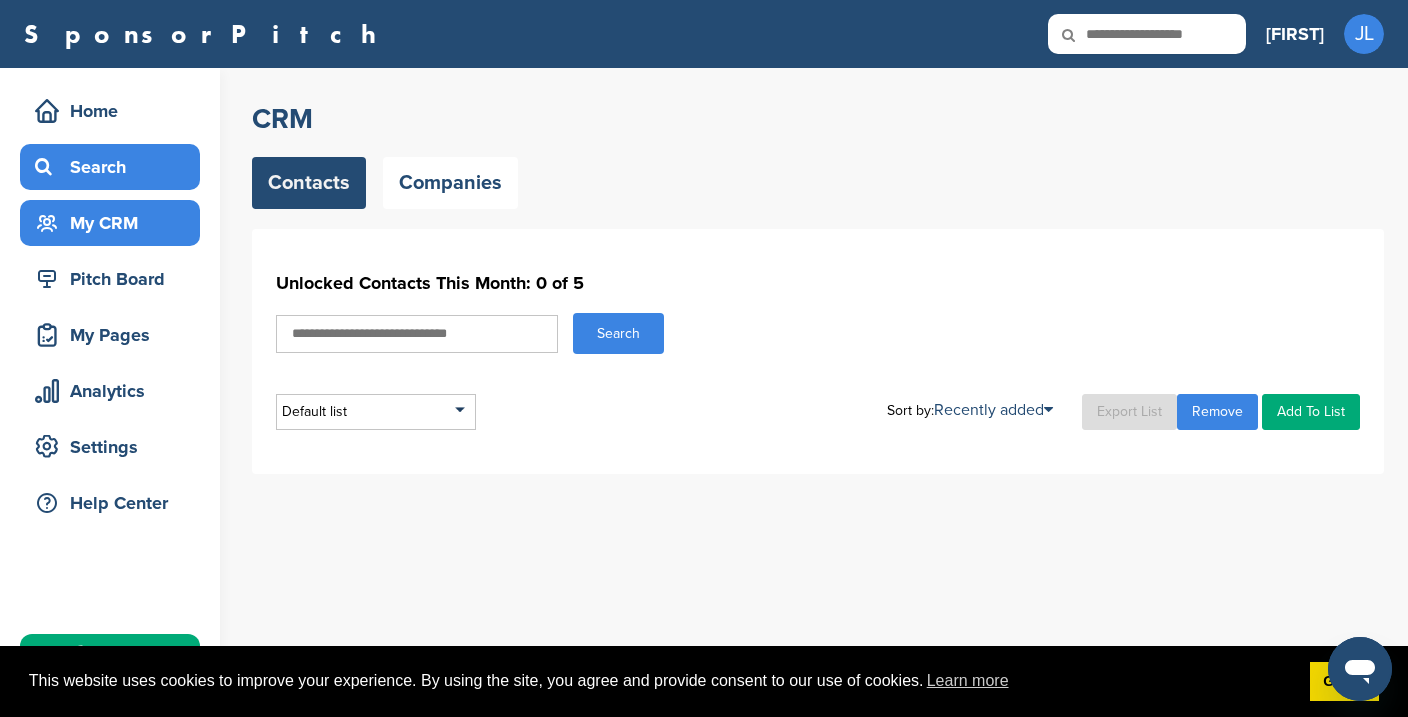 click on "Search" at bounding box center (115, 167) 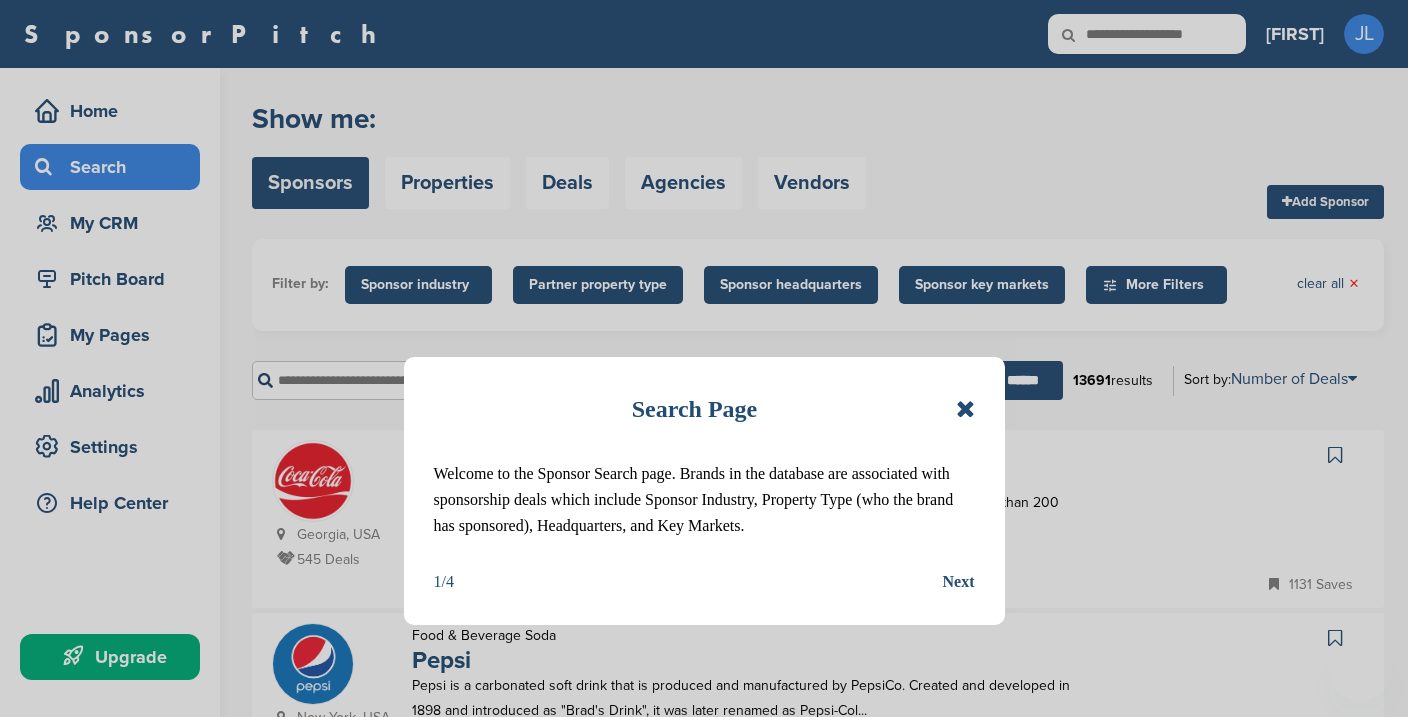 scroll, scrollTop: 0, scrollLeft: 0, axis: both 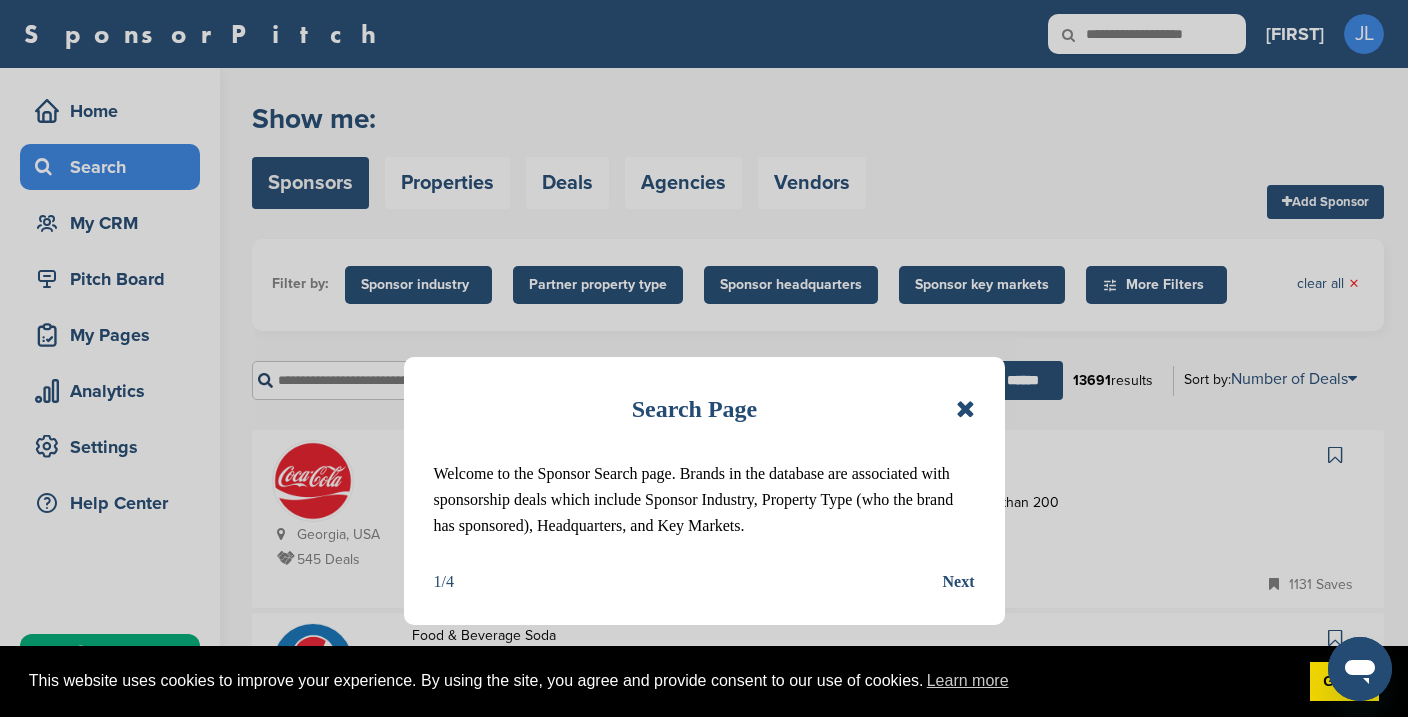 click on "Search Page
Welcome to the Sponsor Search page. Brands in the database are associated with sponsorship deals which include Sponsor Industry, Property Type (who the brand has sponsored), Headquarters, and Key Markets.
1/4
Next" at bounding box center [704, 358] 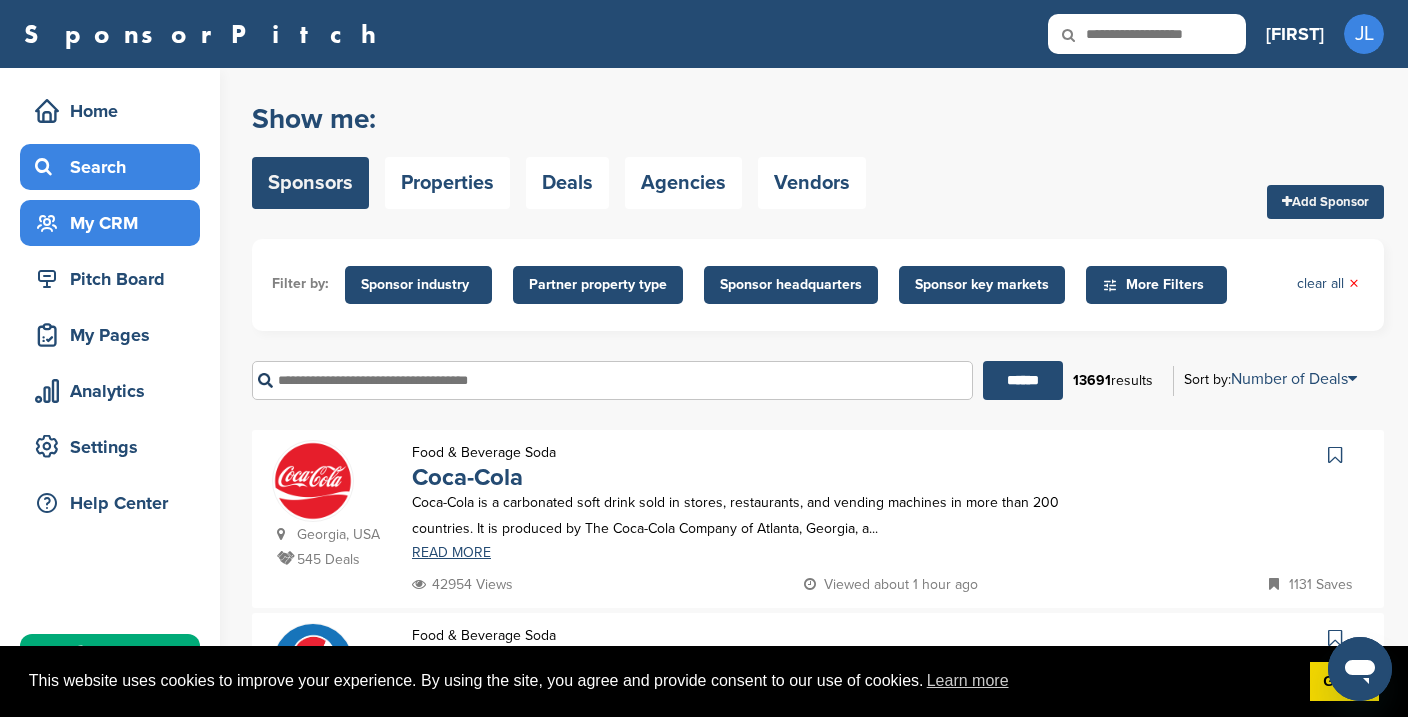 click on "My CRM" at bounding box center (115, 223) 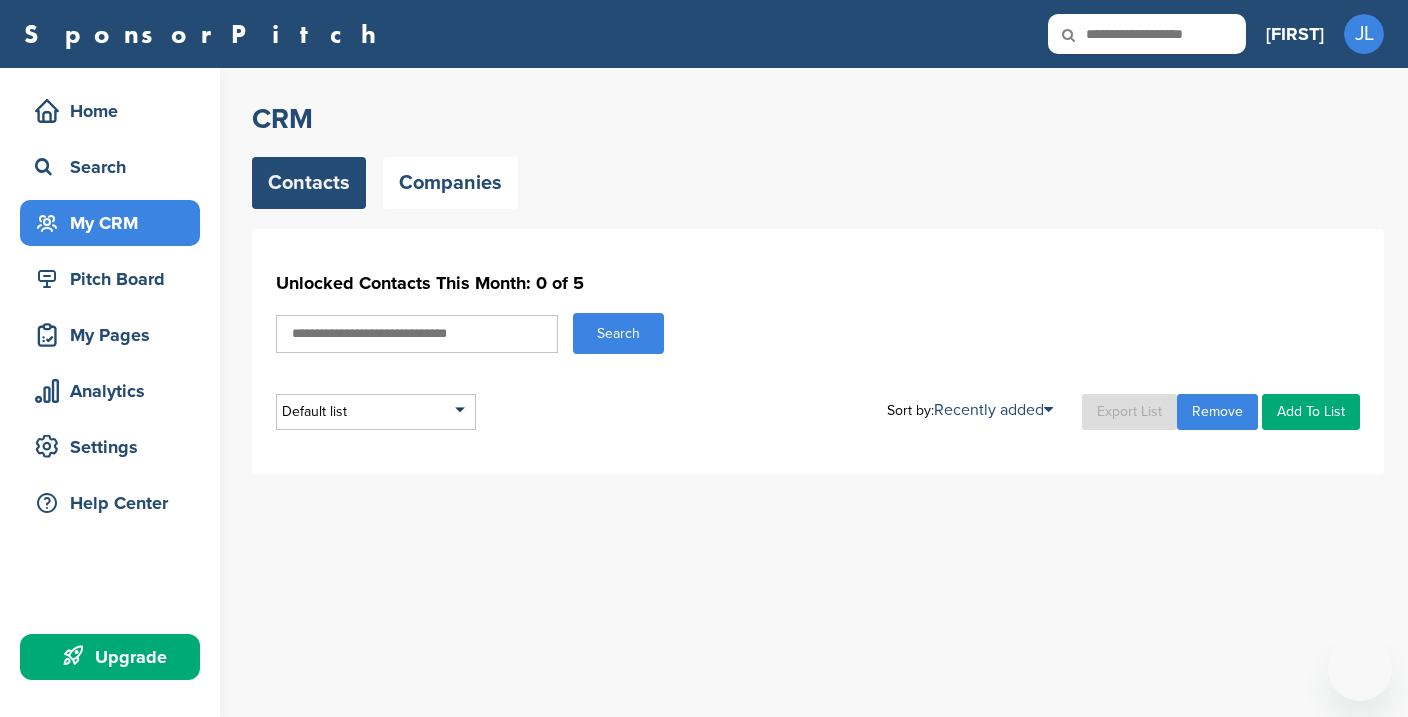 scroll, scrollTop: 0, scrollLeft: 0, axis: both 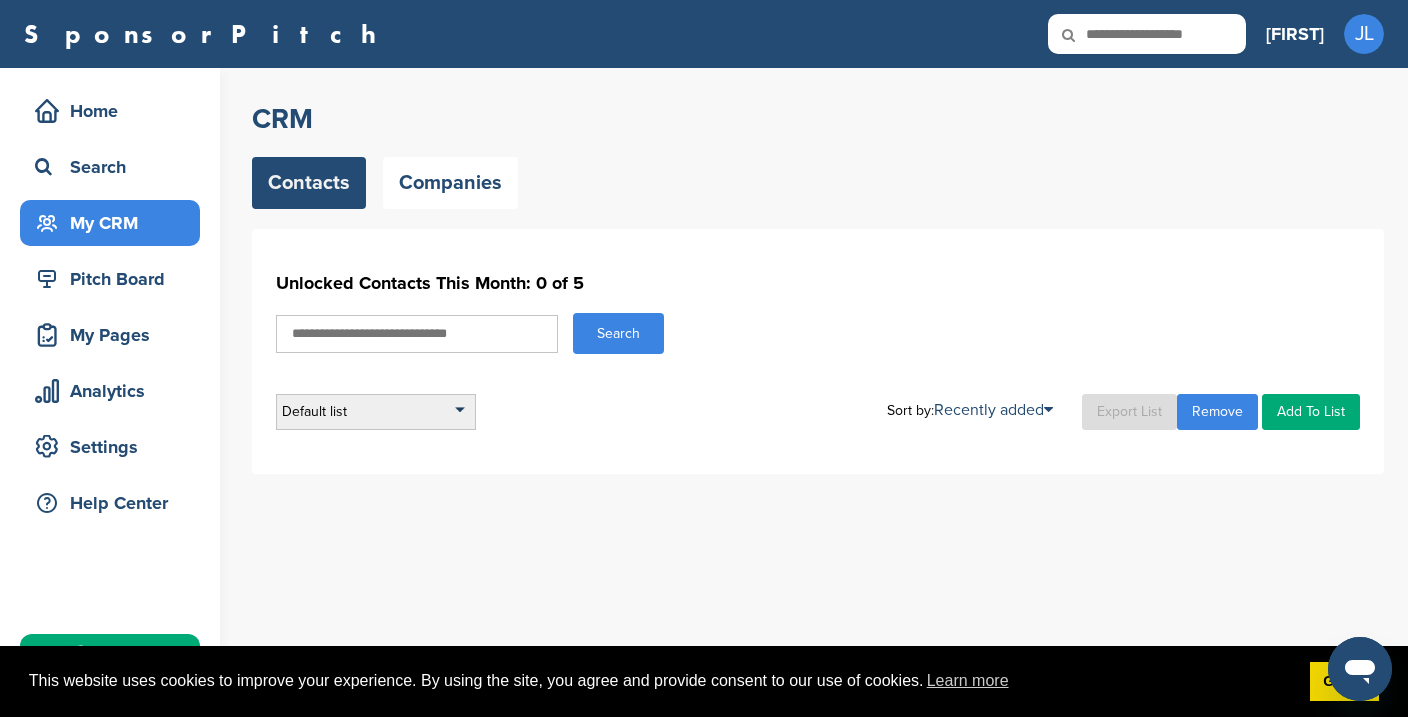click on "Default list" at bounding box center (376, 412) 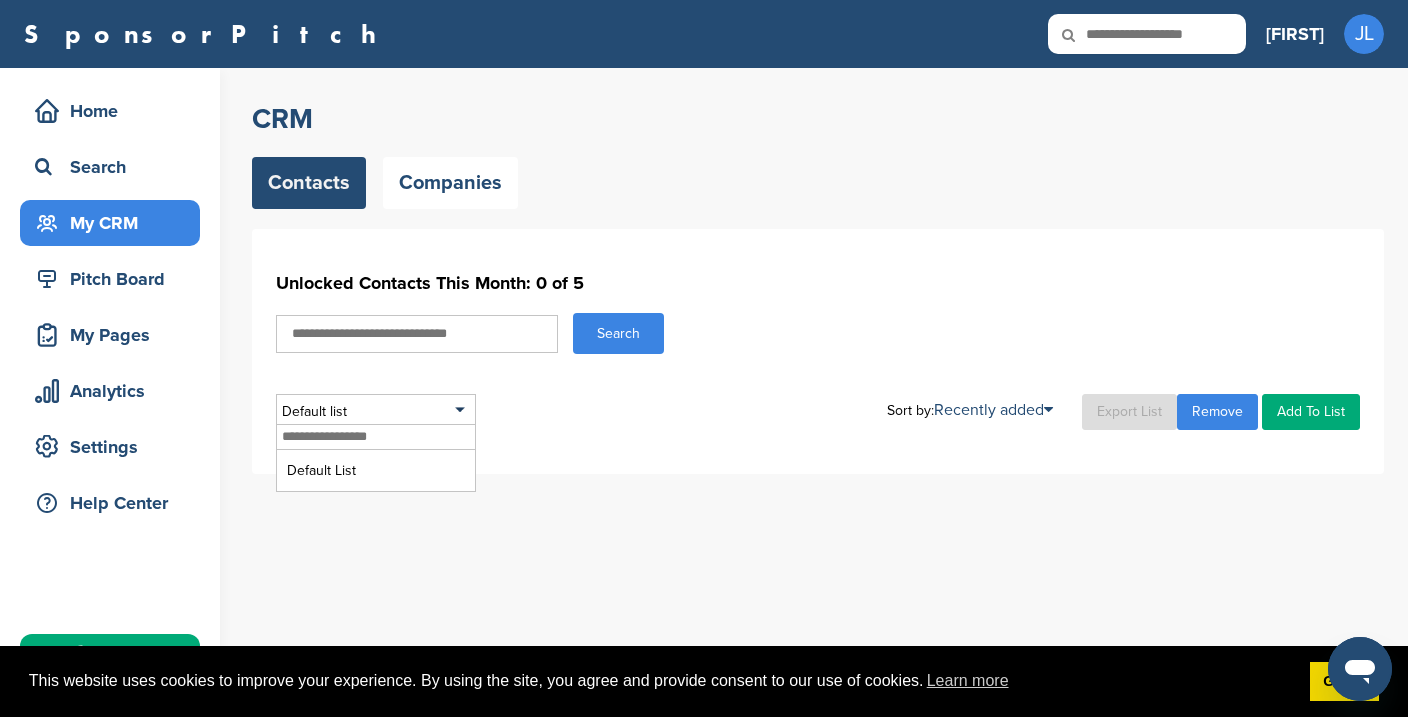 click on "Unlocked Contacts This Month:
0
of 5
Search
Default list
Default List
Sort by:
Recently added
Last Viewed
Company Name
Stage
Recently added
Export List
Remove
Add To List
Upgrade to Professional or Agency to export your contacts" at bounding box center (818, 351) 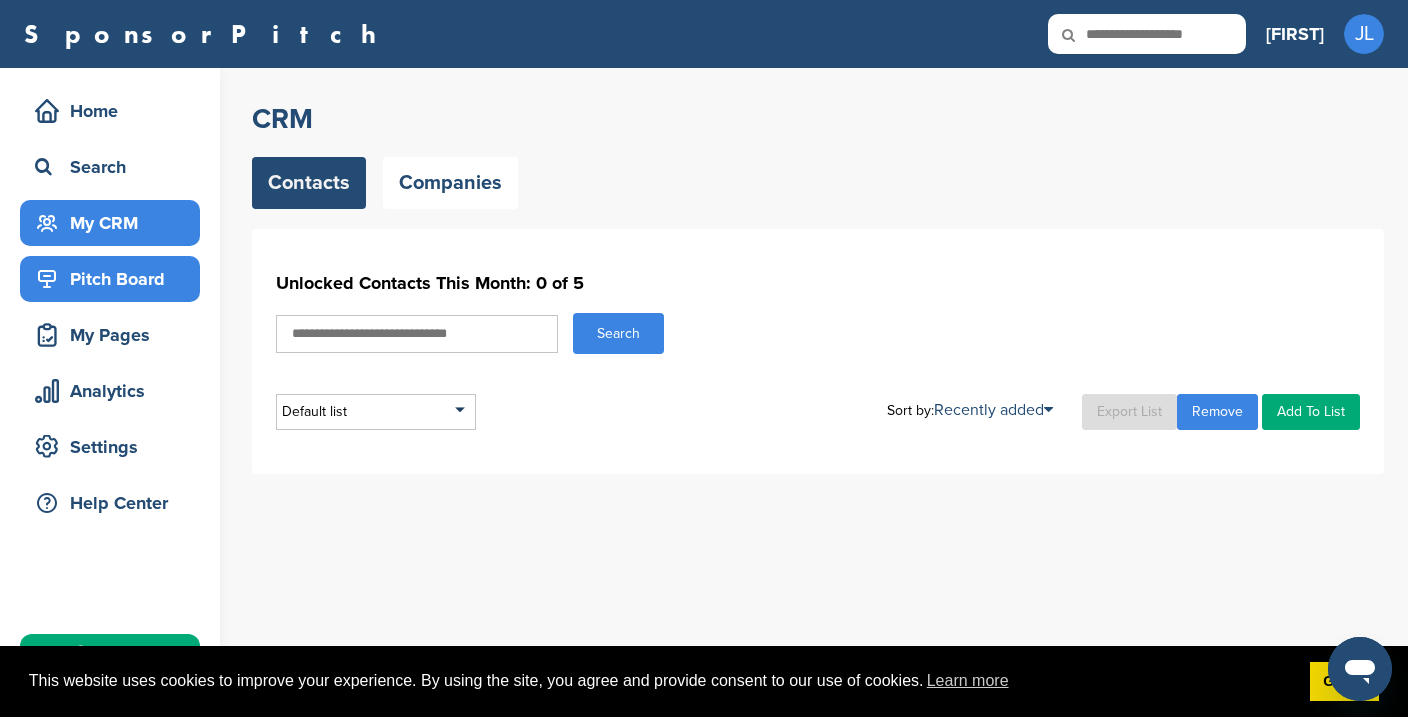 click on "Pitch Board" at bounding box center [115, 279] 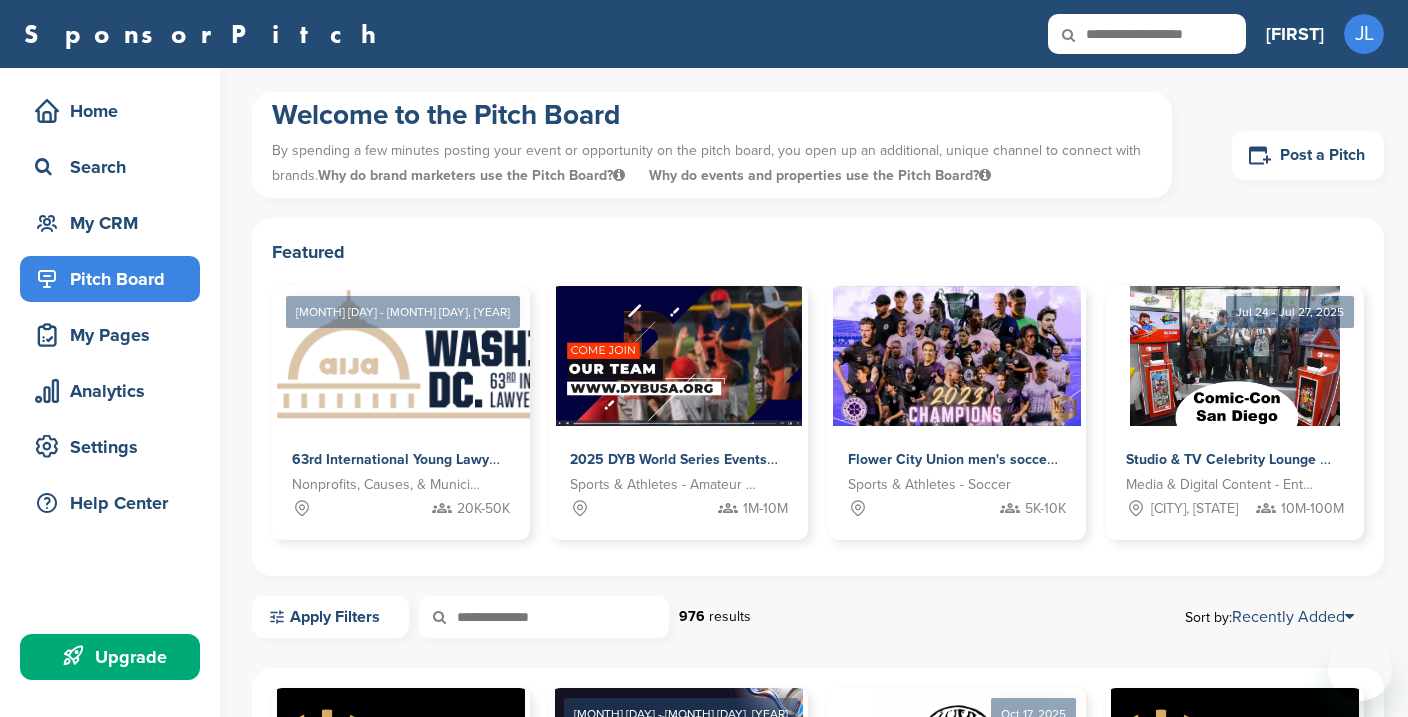 scroll, scrollTop: 0, scrollLeft: 0, axis: both 